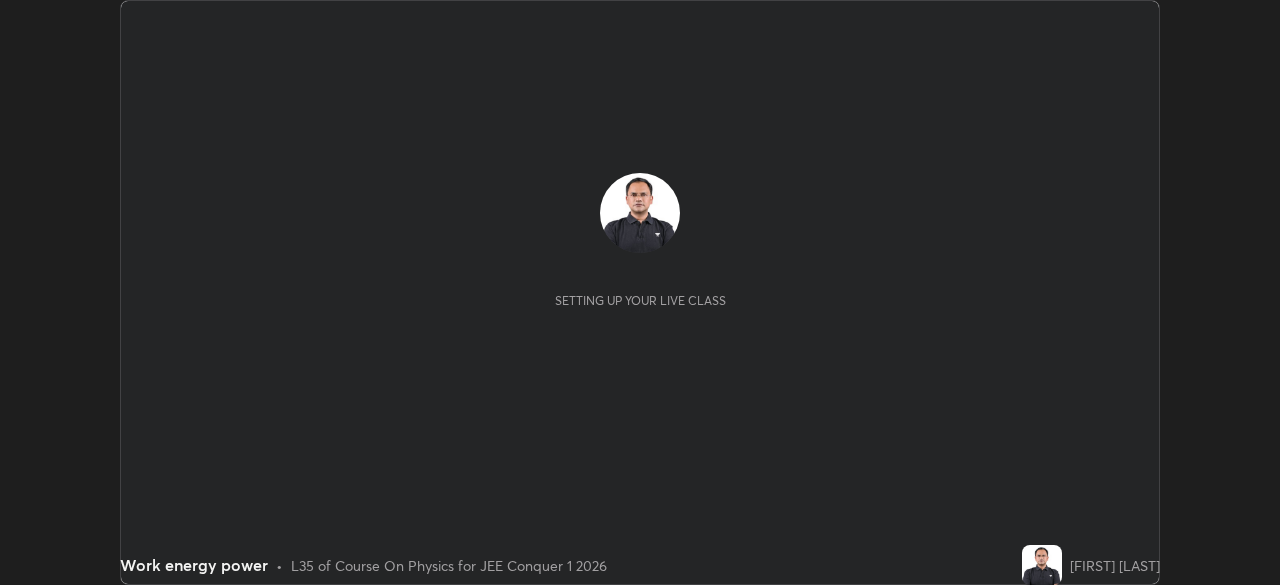 scroll, scrollTop: 0, scrollLeft: 0, axis: both 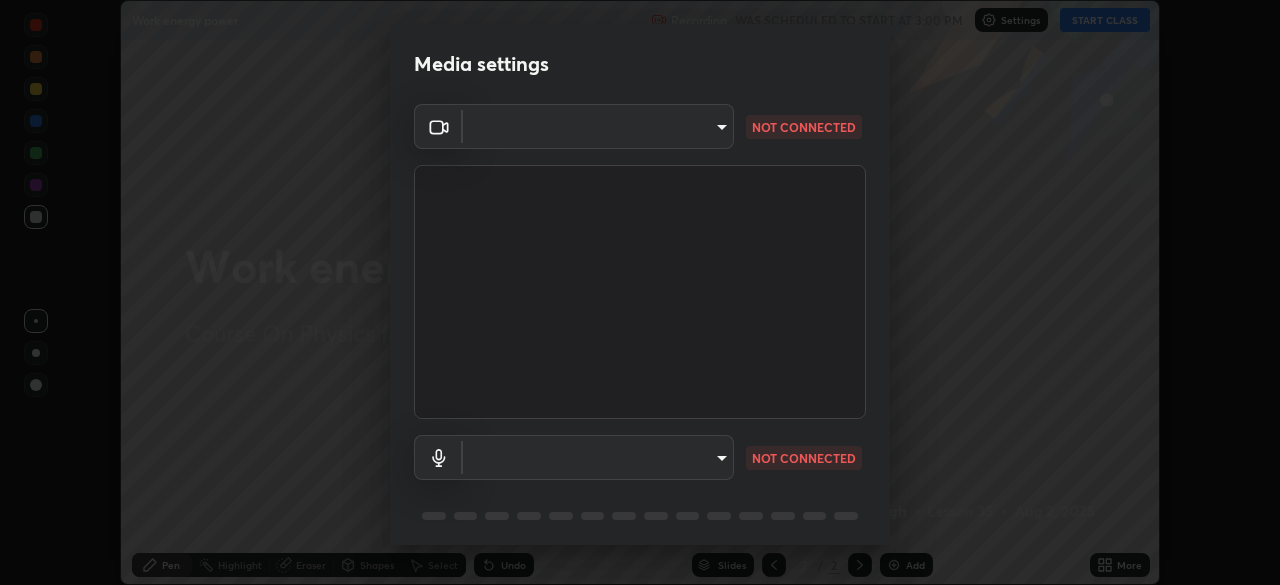 type on "e4a14edf74154413cfd76e5a8fe32d0dda7702648f32890f0d9f0039b1d652d0" 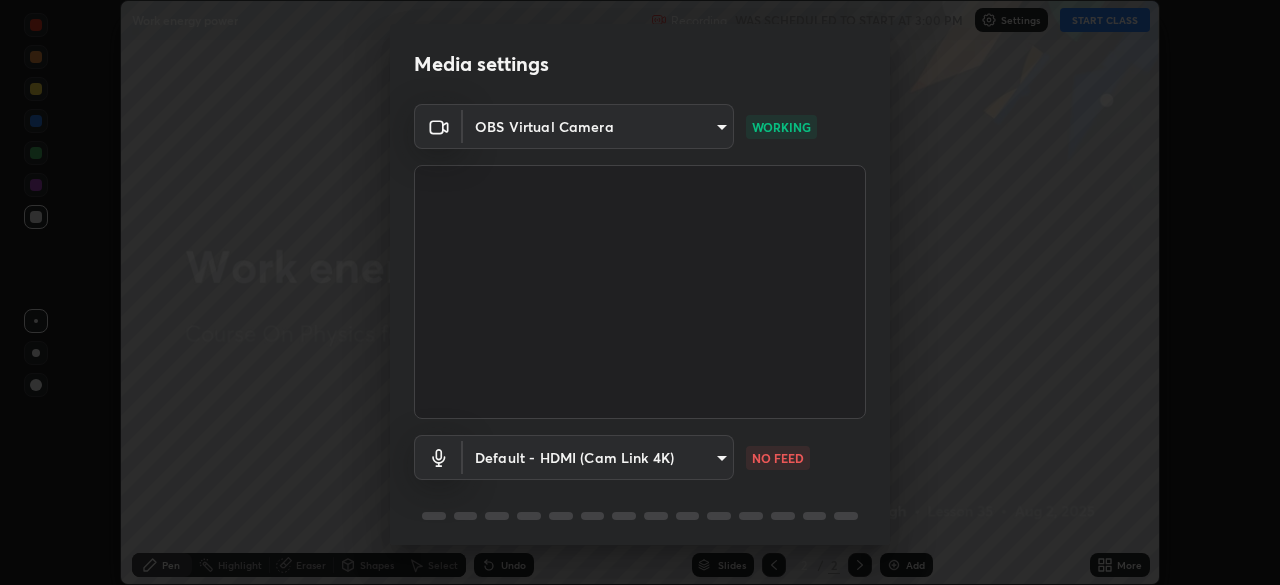 click on "Erase all Work energy power Recording WAS SCHEDULED TO START AT  [TIME] Settings START CLASS Setting up your live class Work energy power • L35 of Course On Physics for JEE Conquer 1 2026 [FIRST] [LAST] Pen Highlight Eraser Shapes Select Undo Slides 2 / 2 Add More No doubts shared Encourage your learners to ask a doubt for better clarity Report an issue Reason for reporting Buffering Chat not working Audio - Video sync issue Educator video quality low ​ Attach an image Report Media settings OBS Virtual Camera [HASH] WORKING Default - HDMI (Cam Link 4K) default NO FEED 1 / 5 Next" at bounding box center [640, 292] 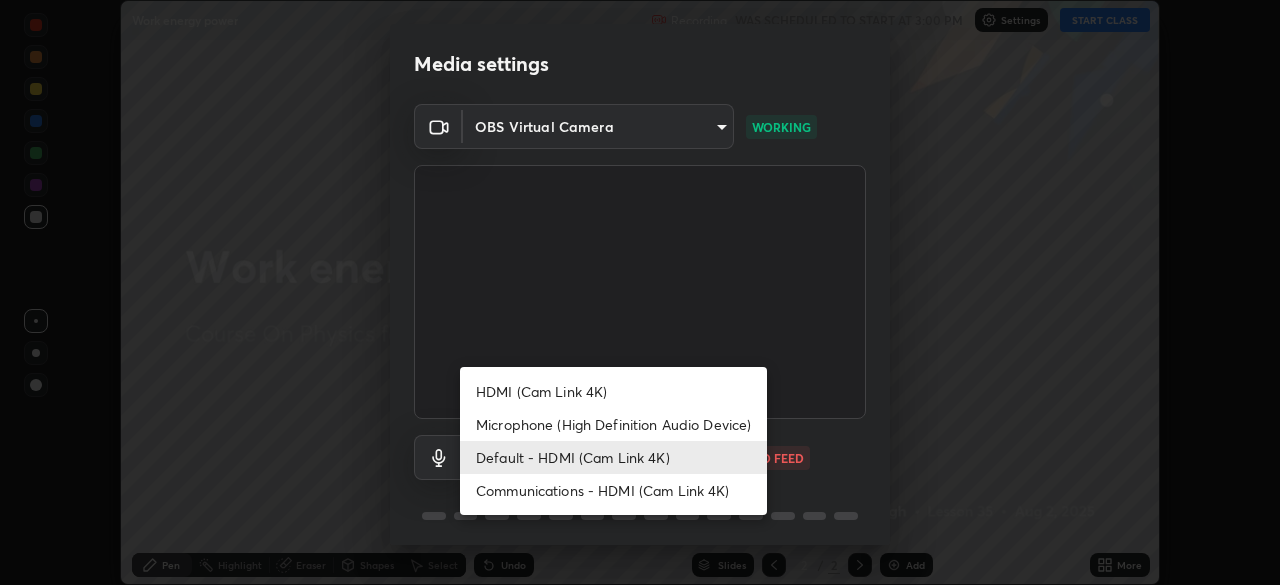 click on "Microphone (High Definition Audio Device)" at bounding box center [613, 424] 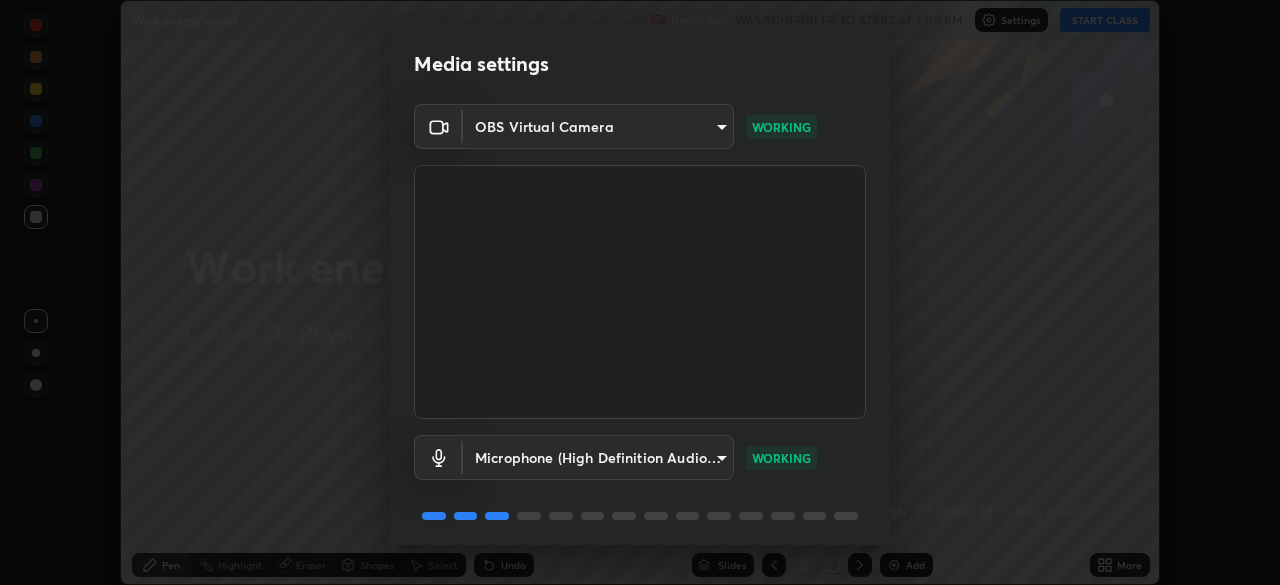 scroll, scrollTop: 71, scrollLeft: 0, axis: vertical 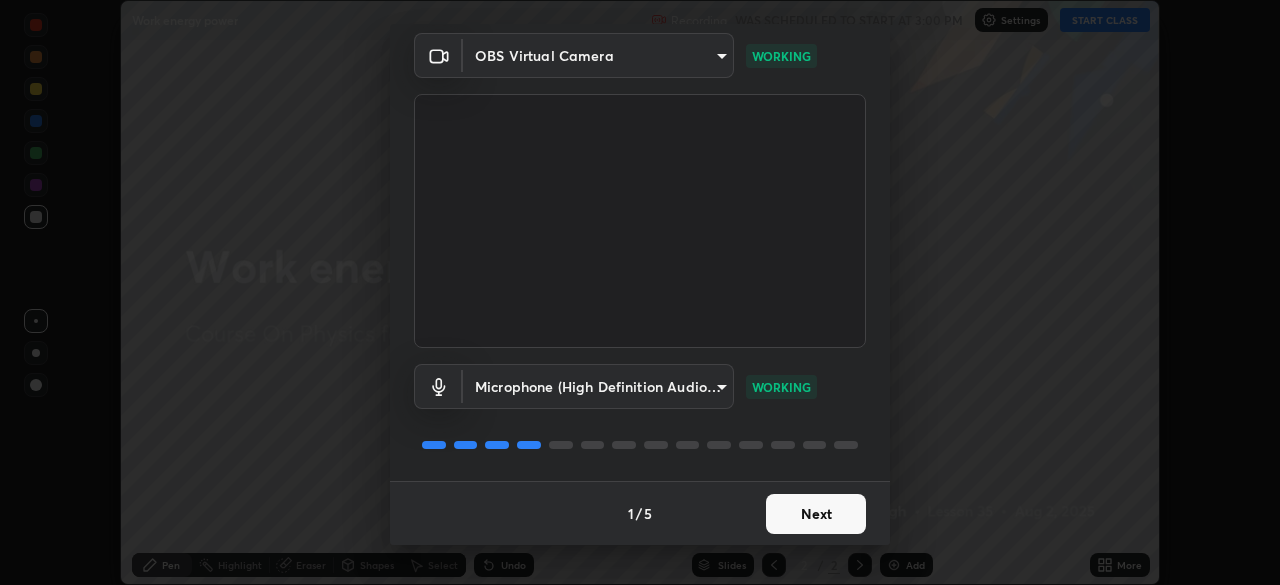 click on "Next" at bounding box center [816, 514] 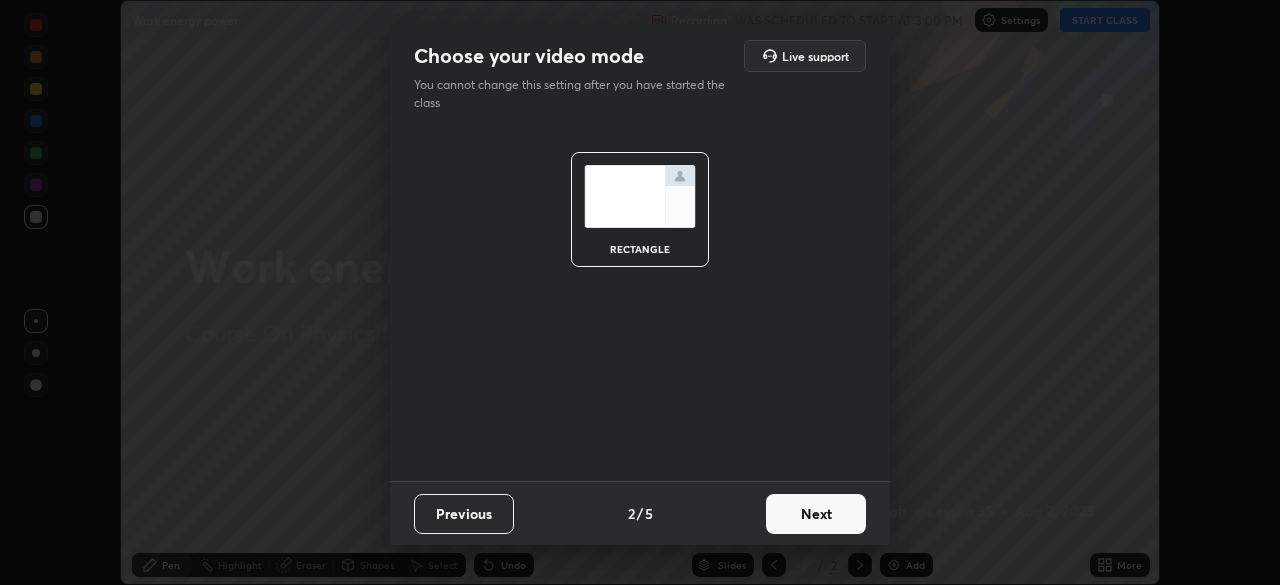 scroll, scrollTop: 0, scrollLeft: 0, axis: both 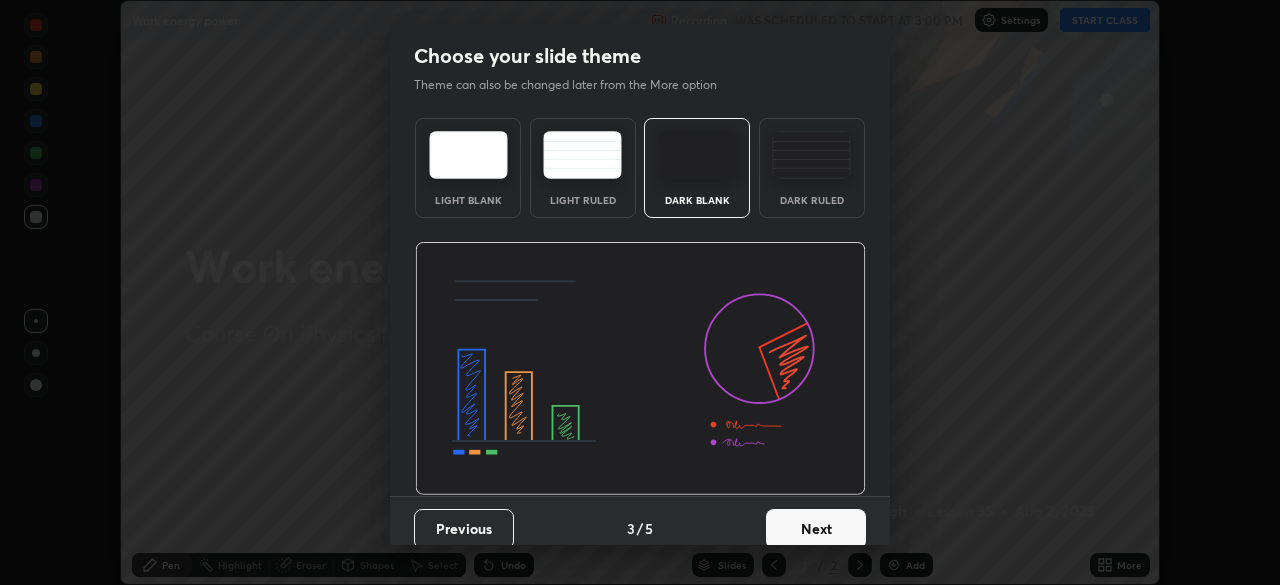click on "Next" at bounding box center [816, 529] 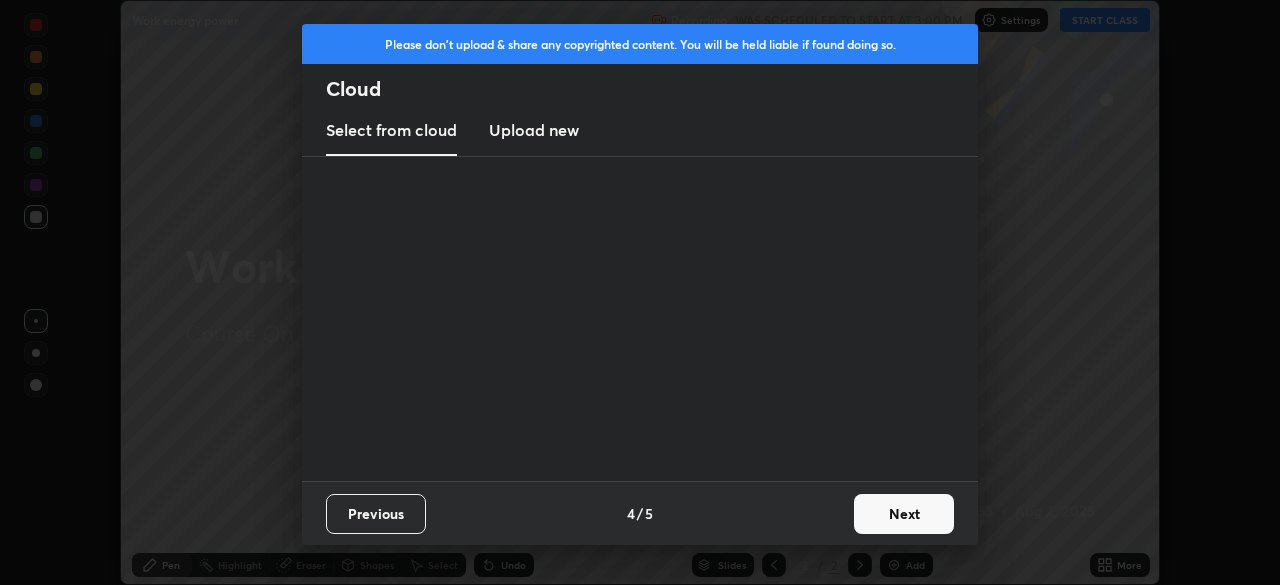 click on "Previous 4 / 5 Next" at bounding box center [640, 513] 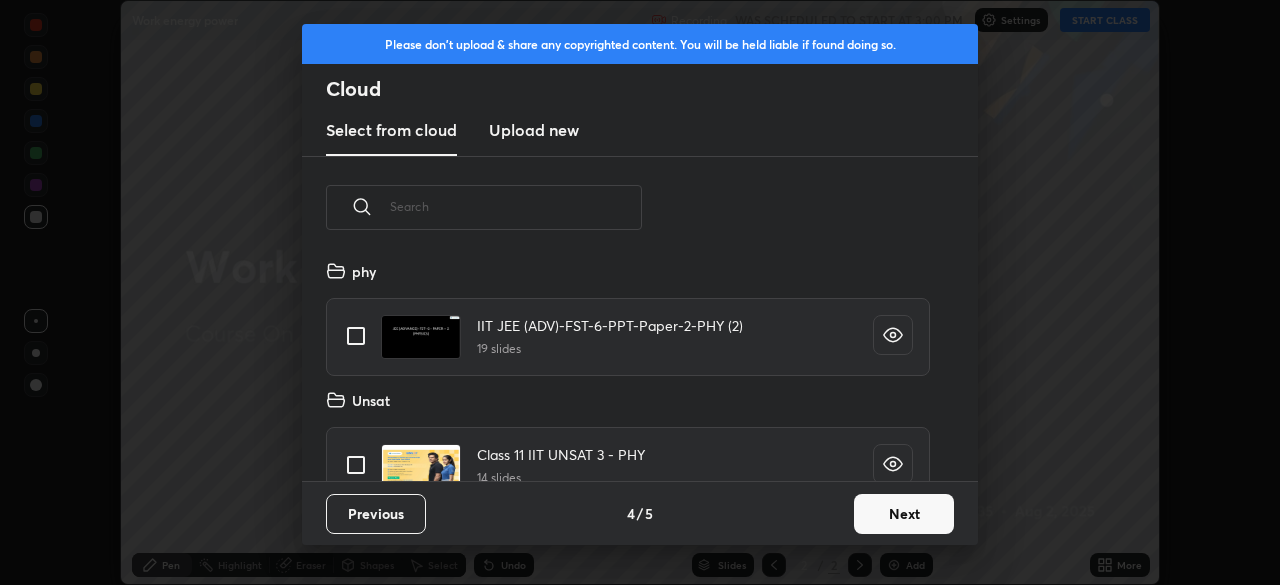 scroll, scrollTop: 7, scrollLeft: 11, axis: both 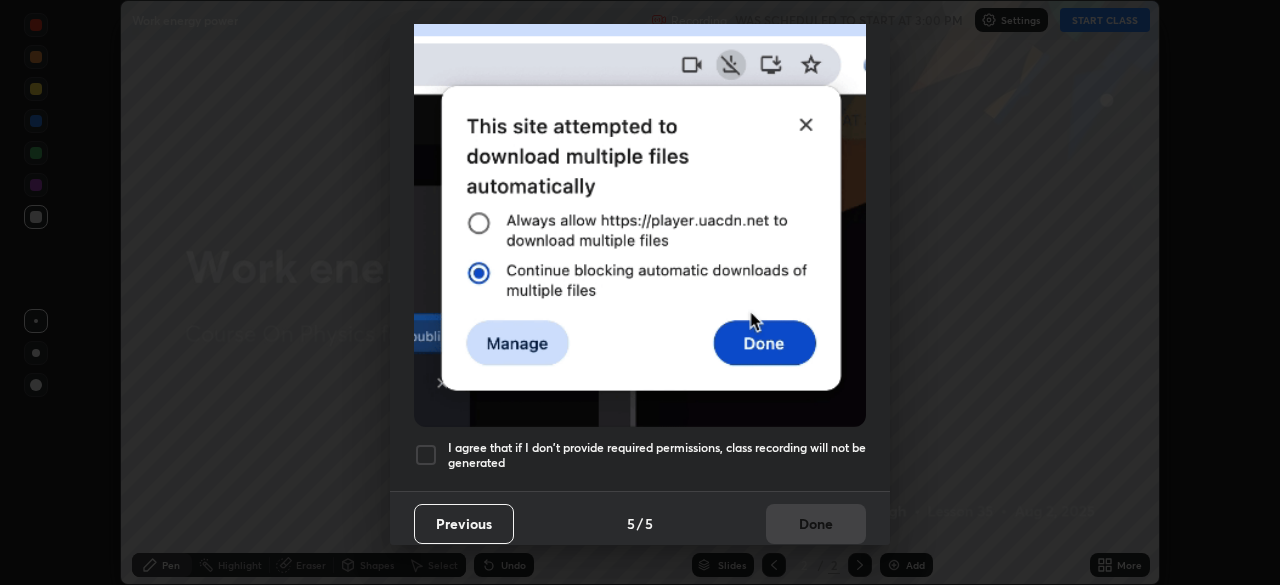 click at bounding box center [426, 455] 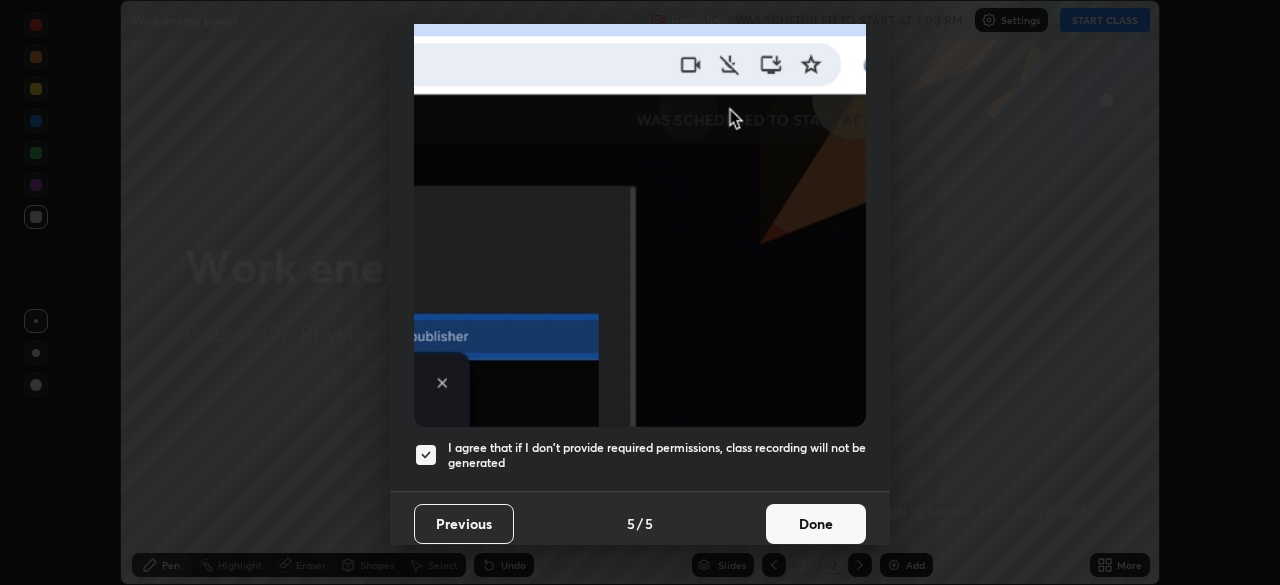 click on "Done" at bounding box center (816, 524) 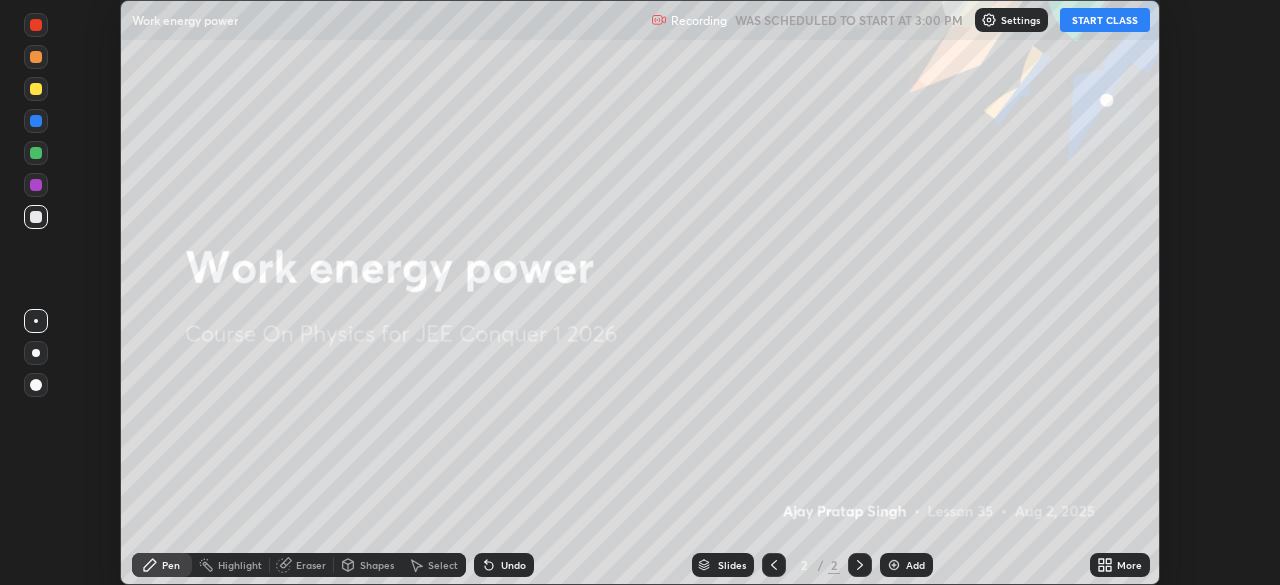 click on "START CLASS" at bounding box center (1105, 20) 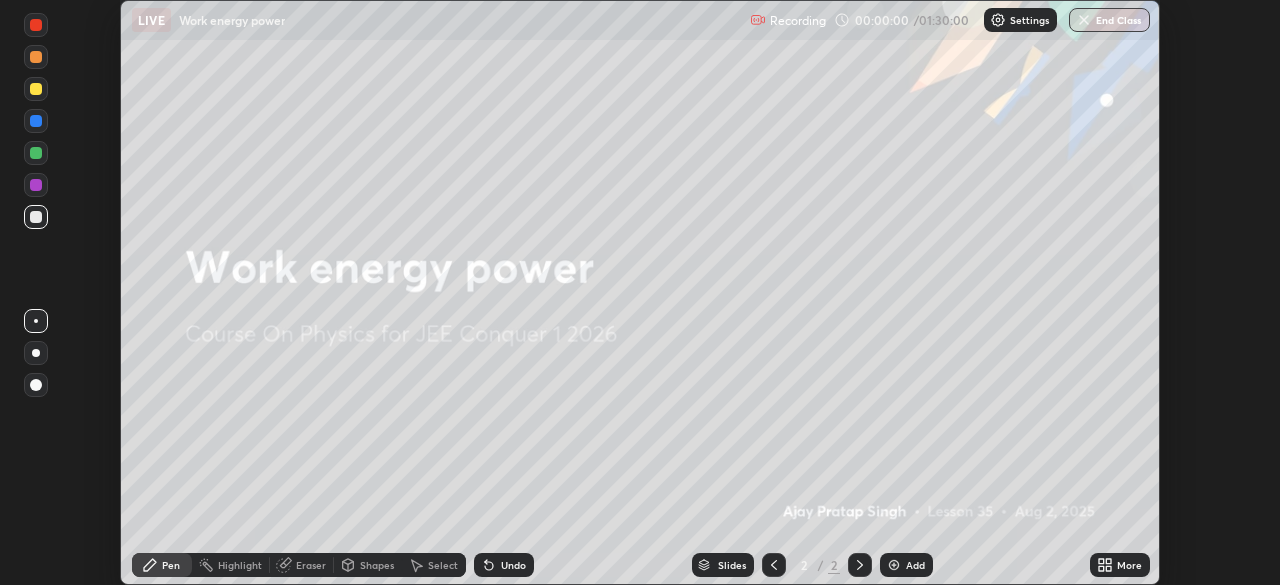 click 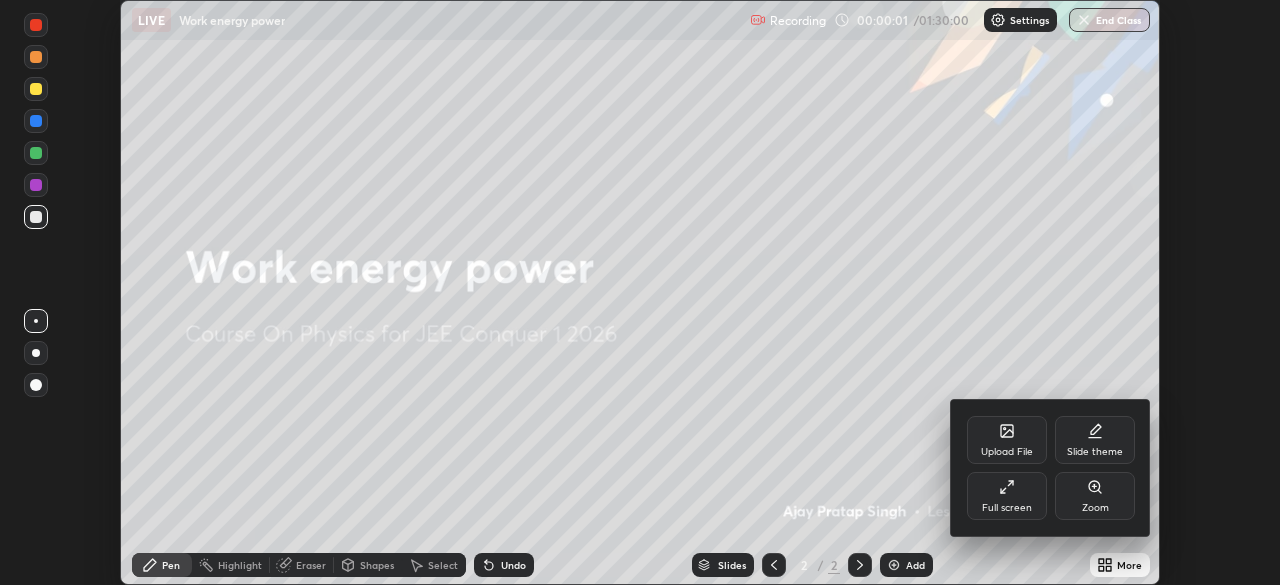 click 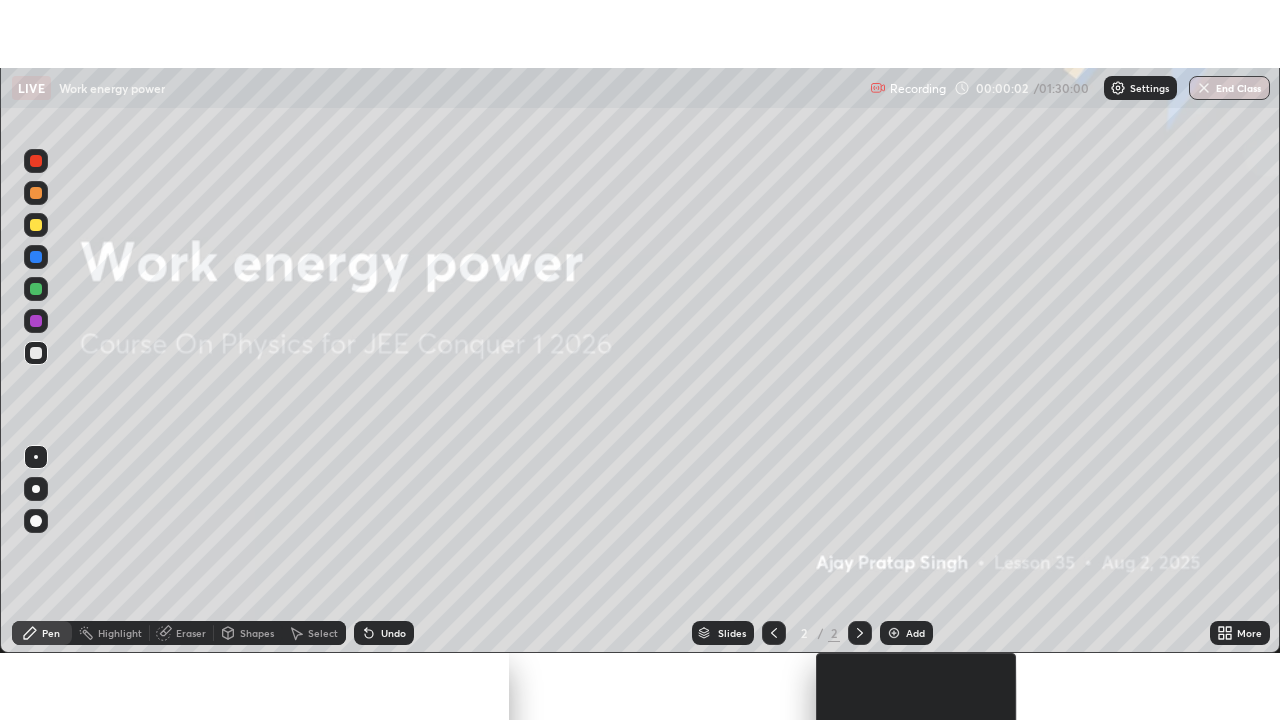 scroll, scrollTop: 99280, scrollLeft: 98720, axis: both 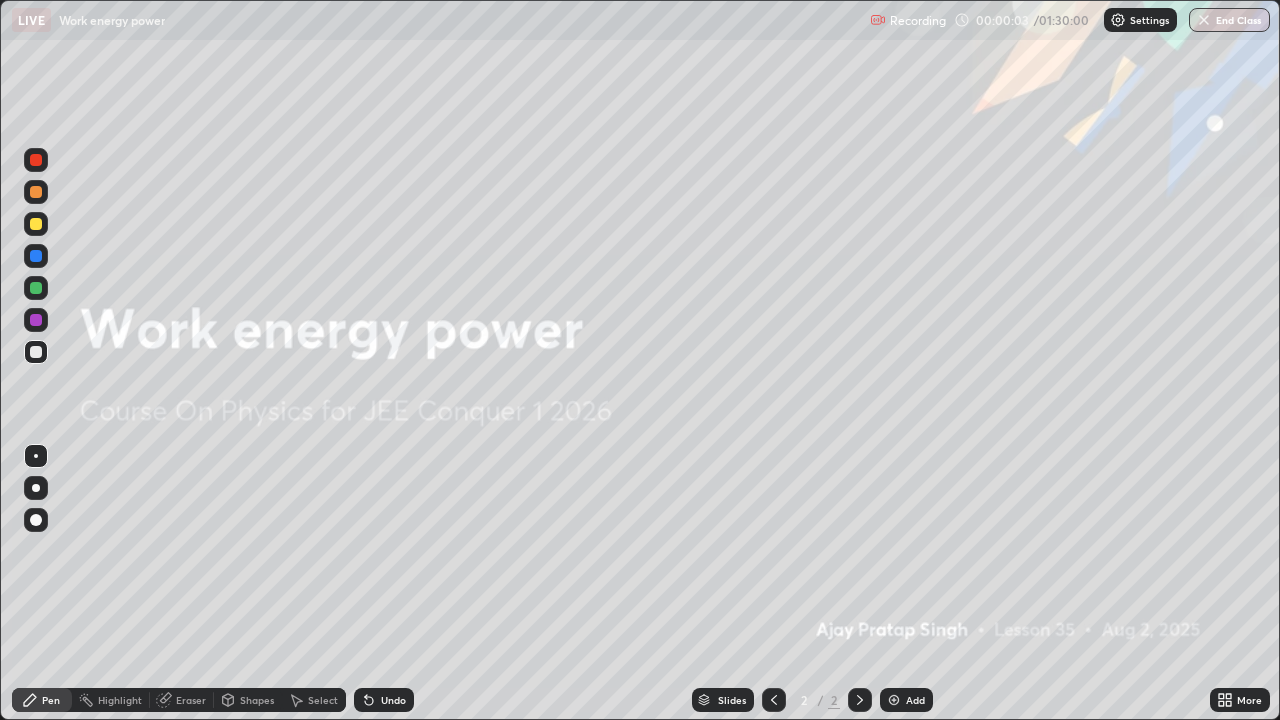 click on "Add" at bounding box center [915, 700] 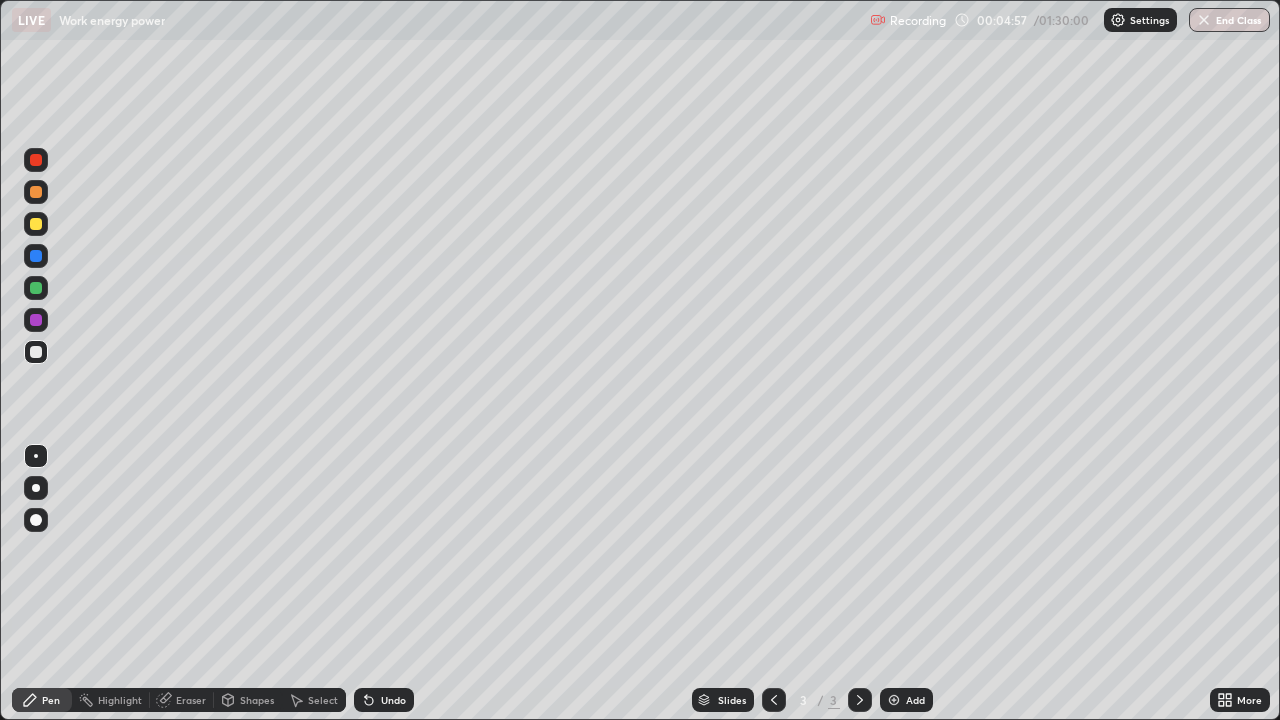 click on "Shapes" at bounding box center [257, 700] 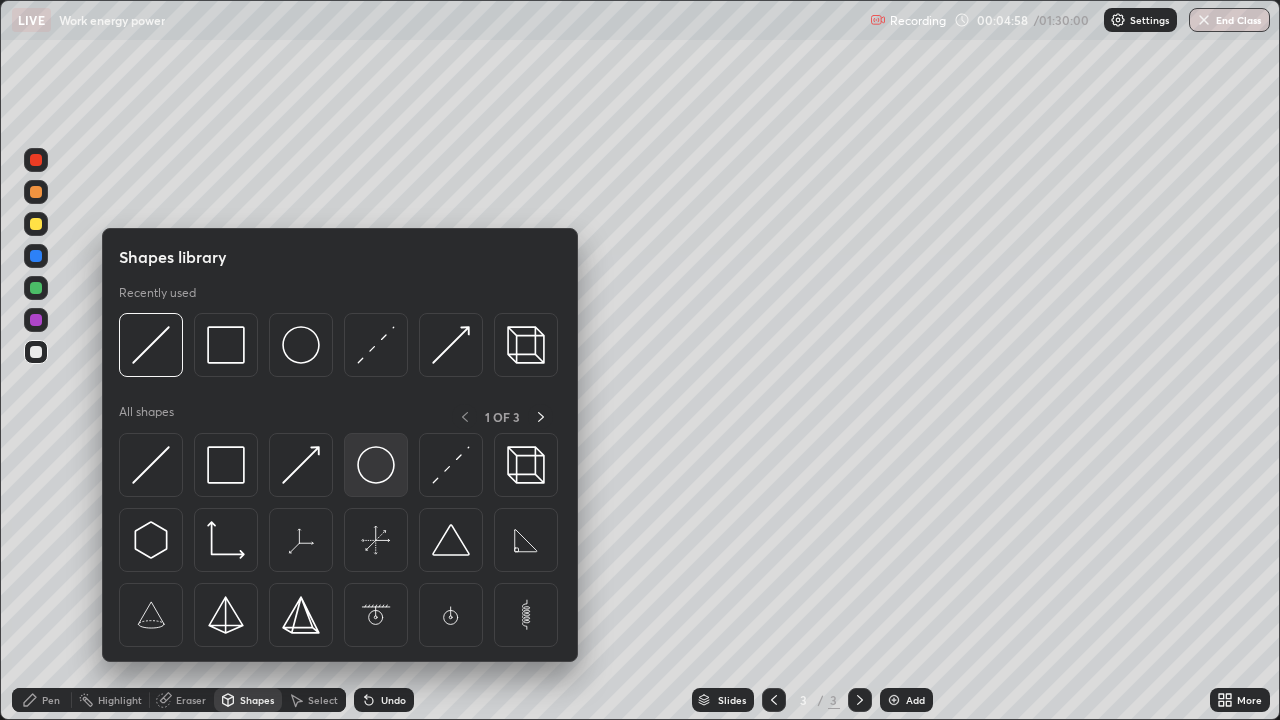 click at bounding box center (376, 465) 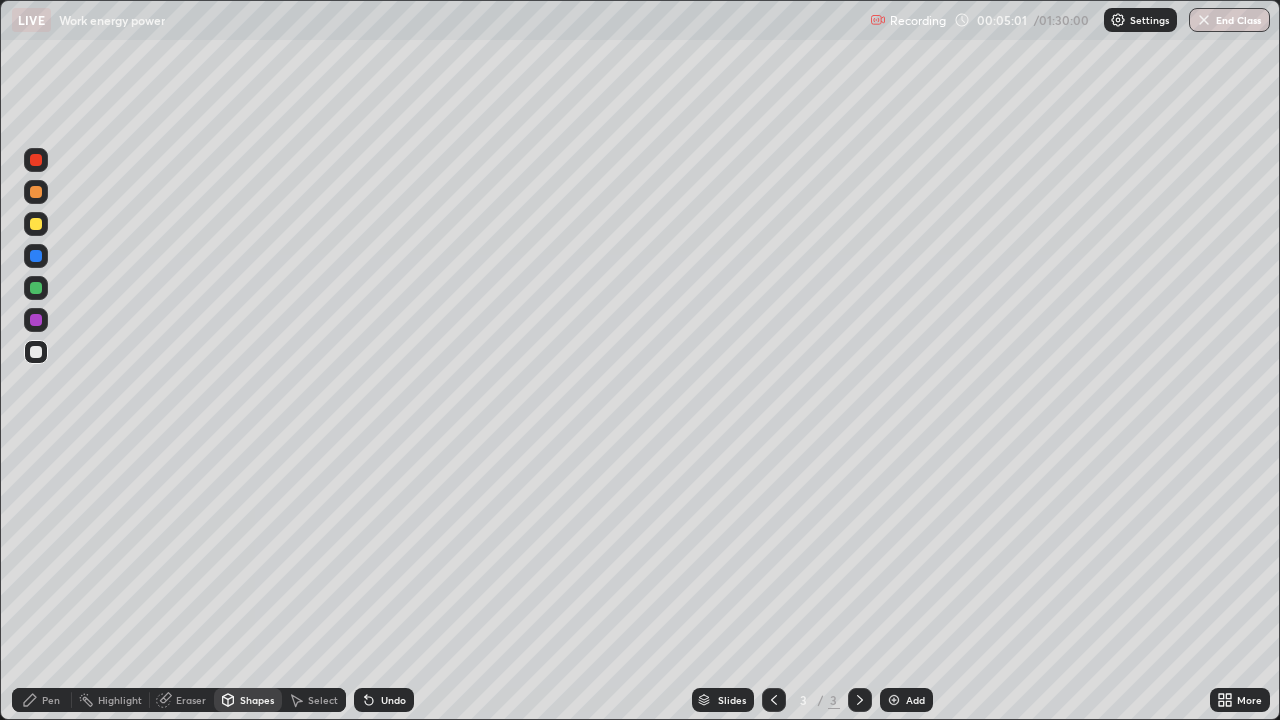 click on "Shapes" at bounding box center [257, 700] 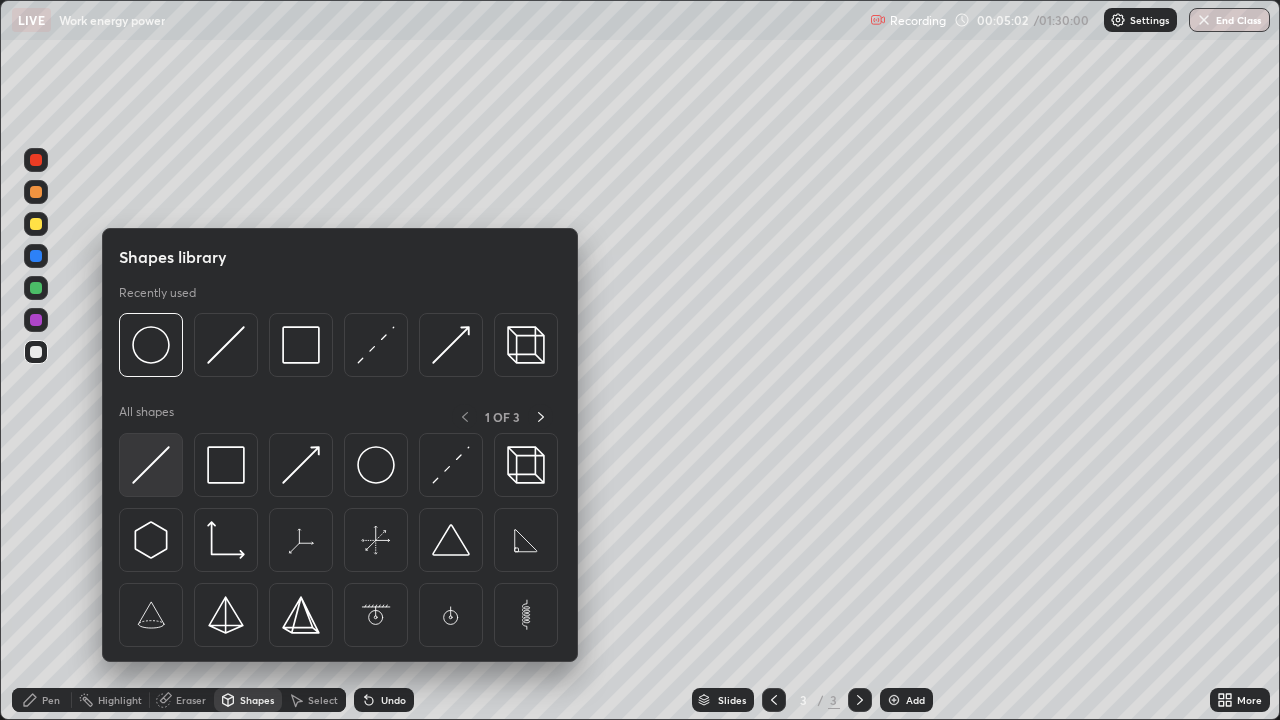 click at bounding box center [151, 465] 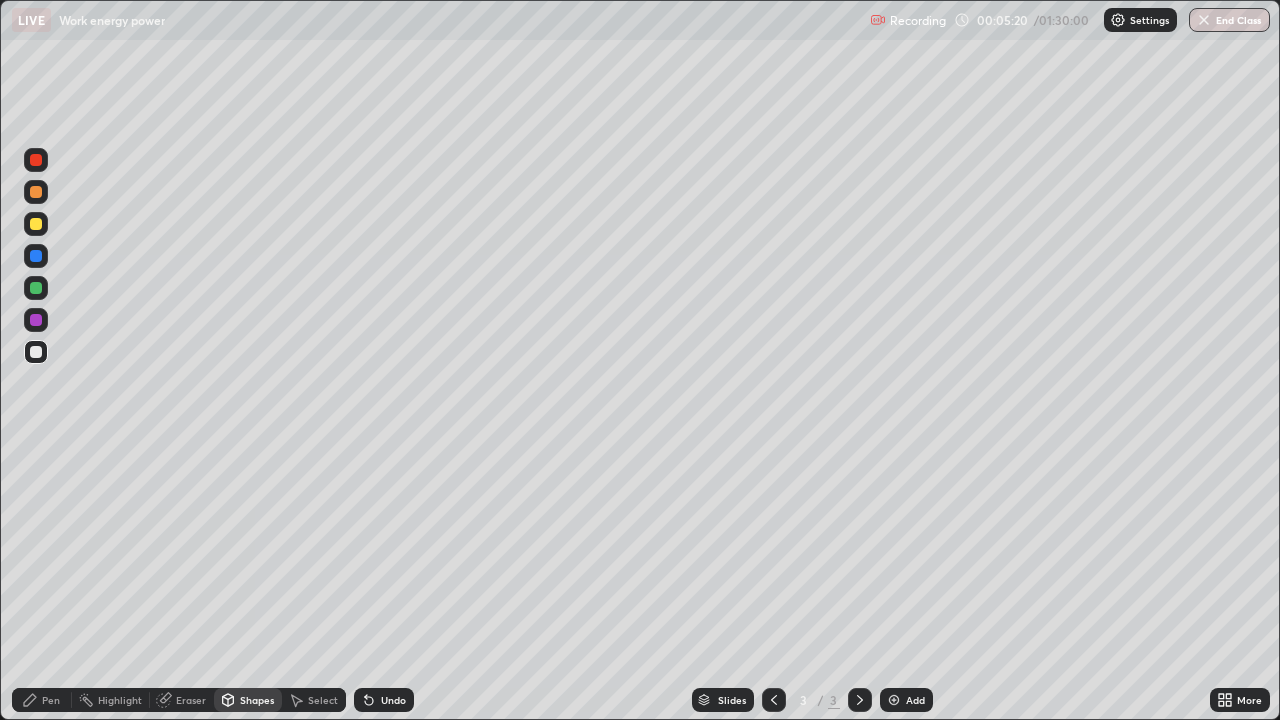 click on "Pen" at bounding box center [51, 700] 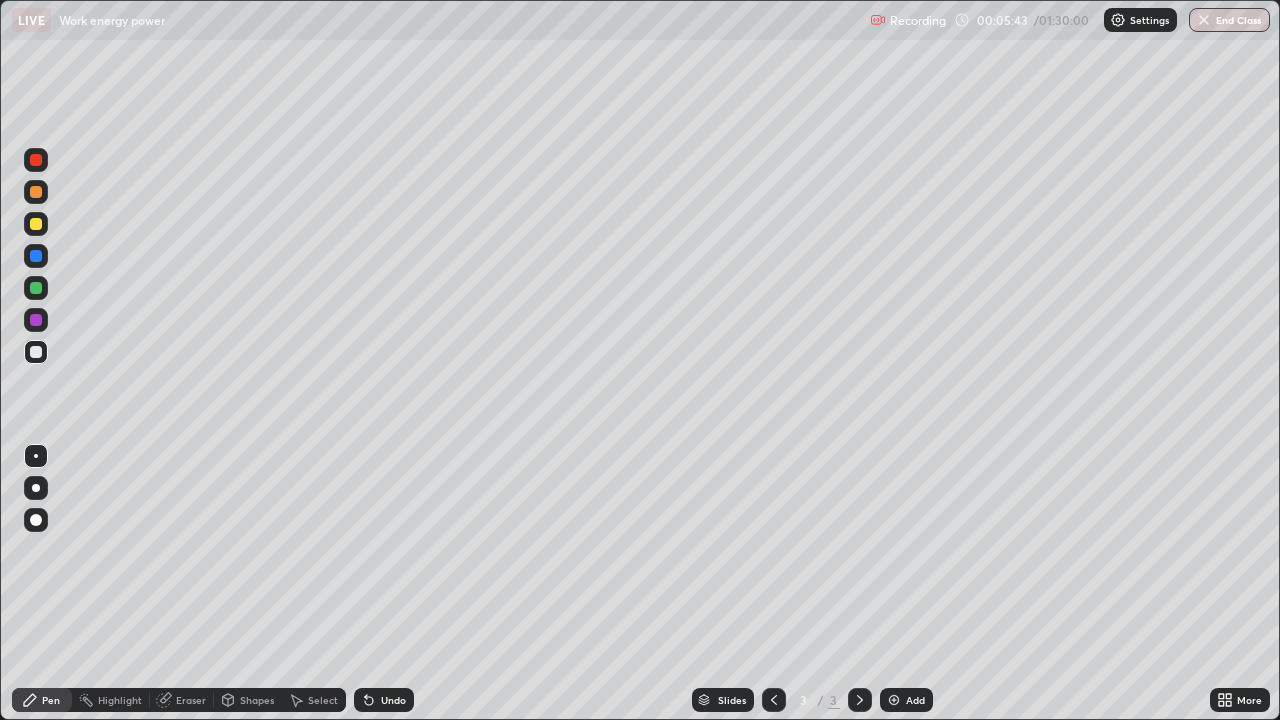 click on "Undo" at bounding box center [393, 700] 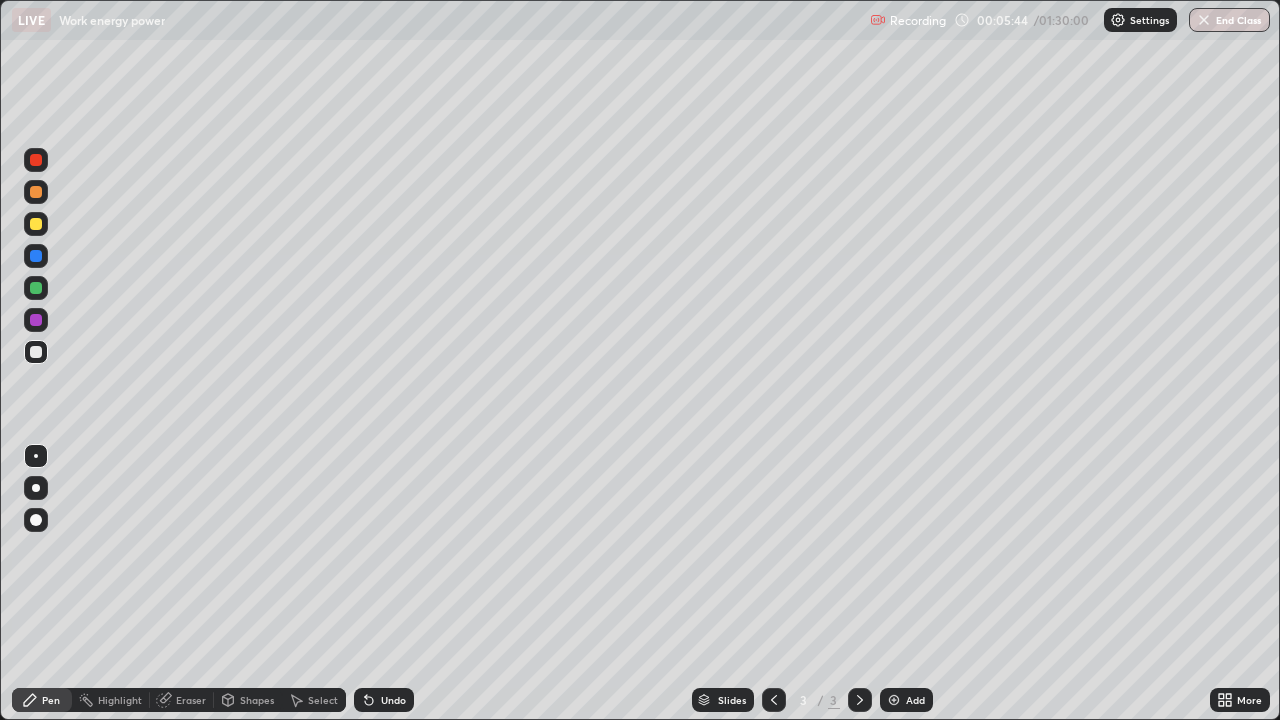 click on "Undo" at bounding box center (393, 700) 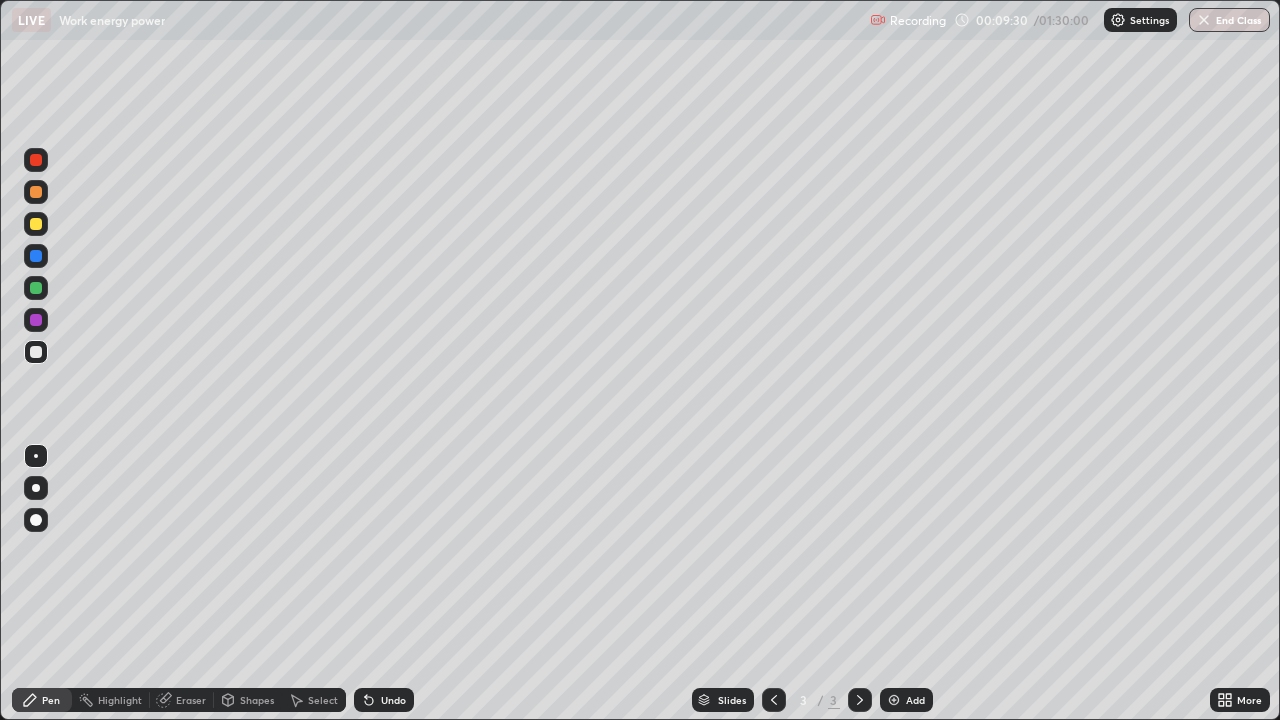 click on "Eraser" at bounding box center (191, 700) 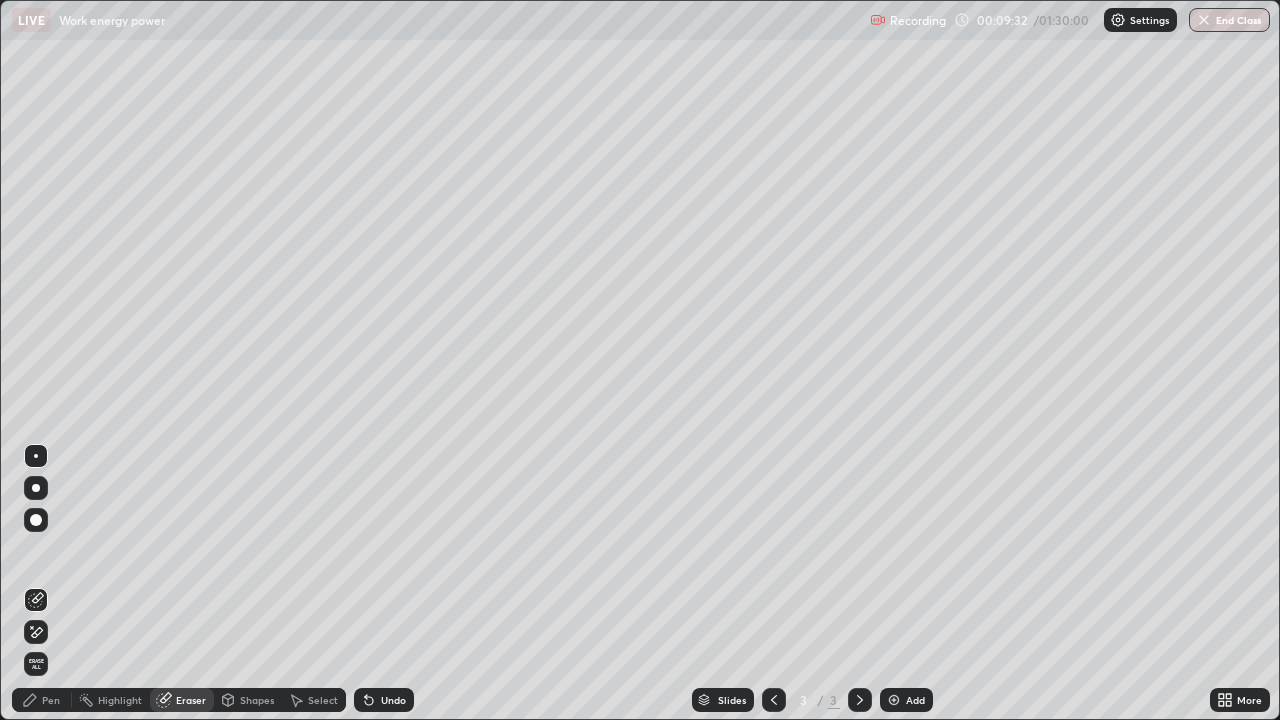 click on "Pen" at bounding box center (51, 700) 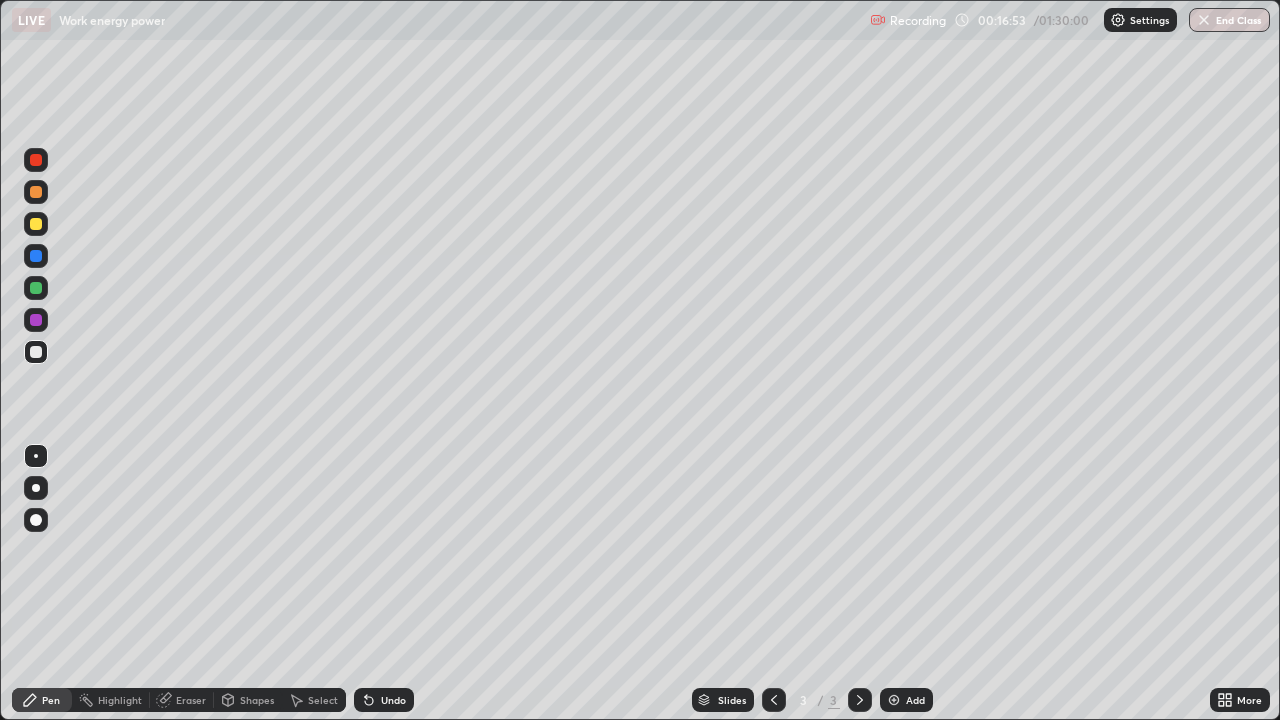 click at bounding box center (894, 700) 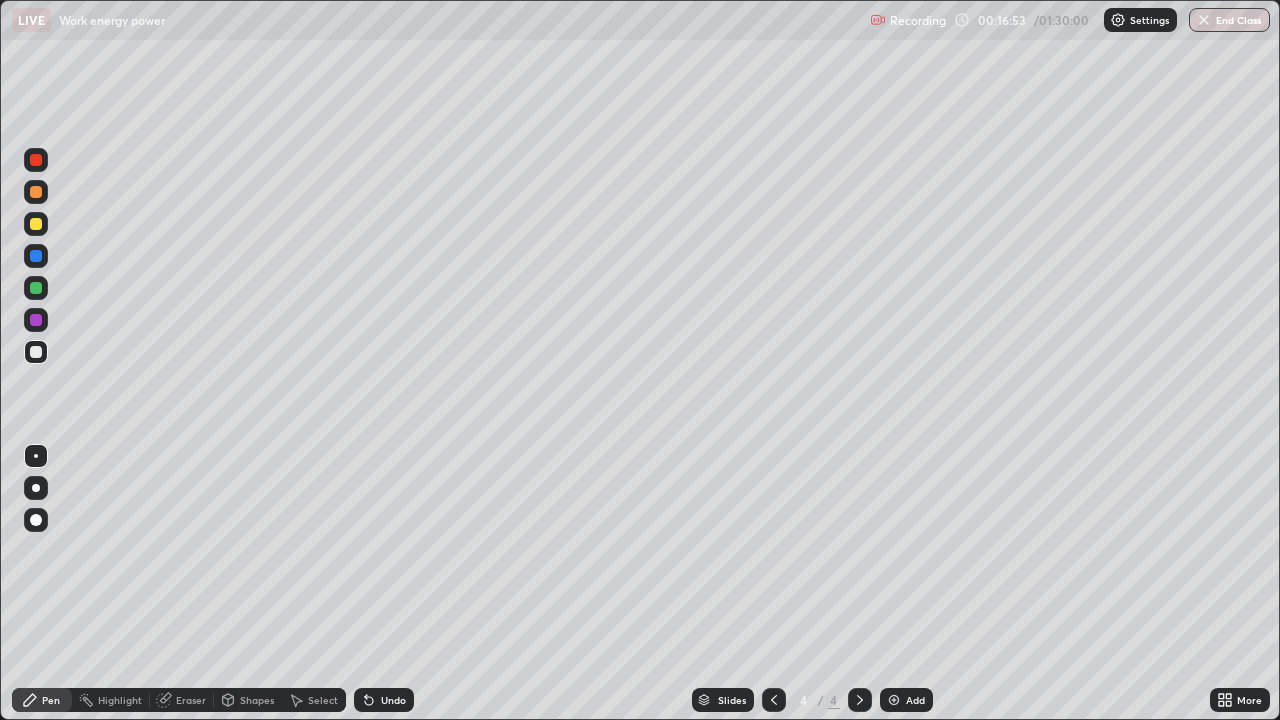 click 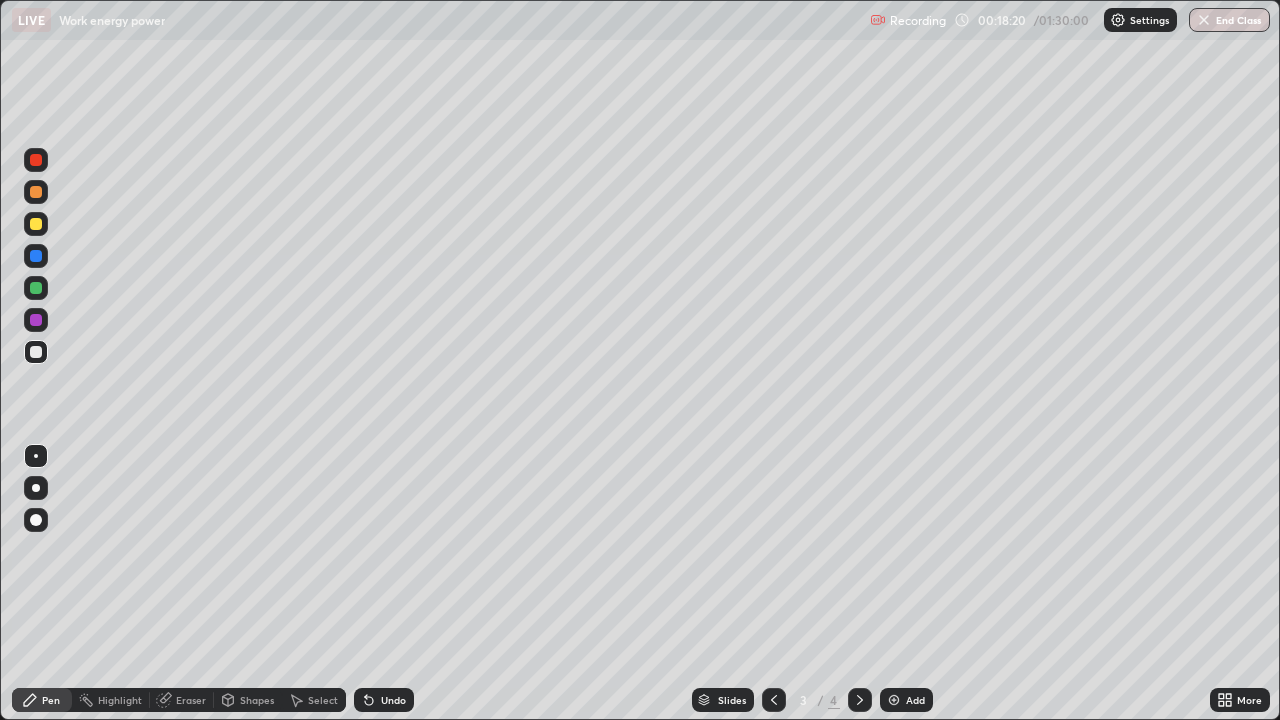 click at bounding box center [894, 700] 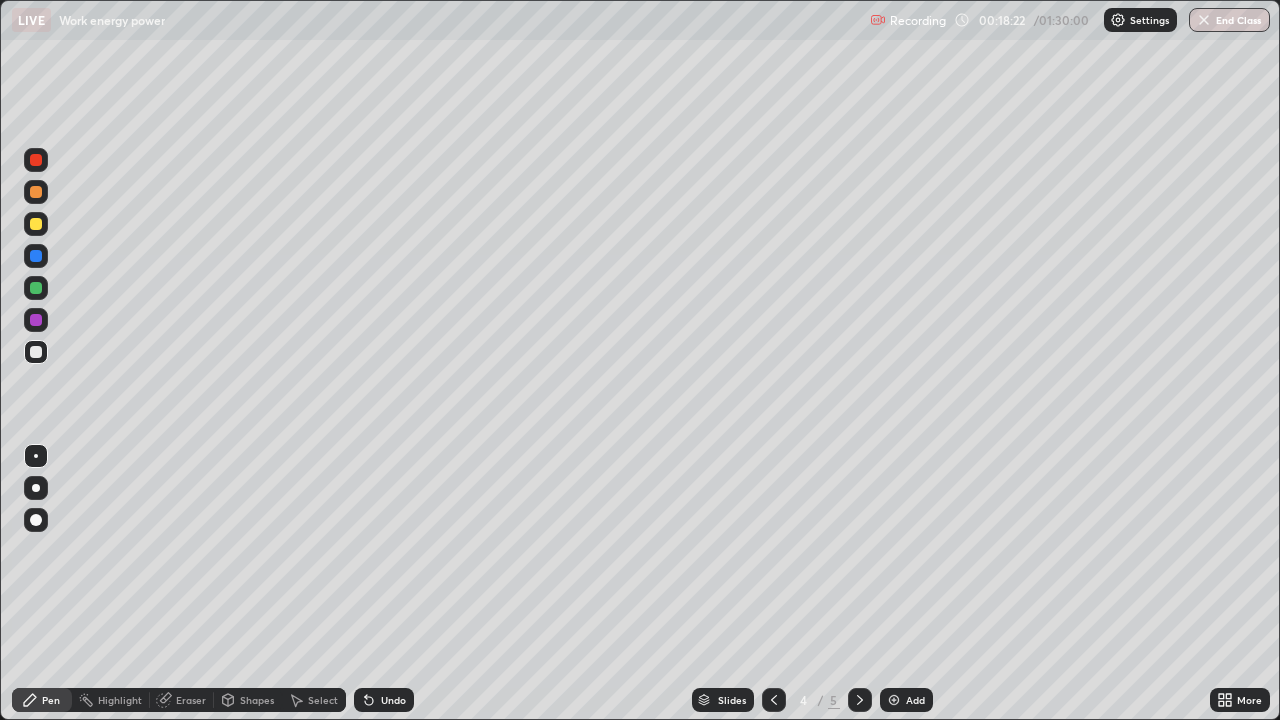 click on "Shapes" at bounding box center [257, 700] 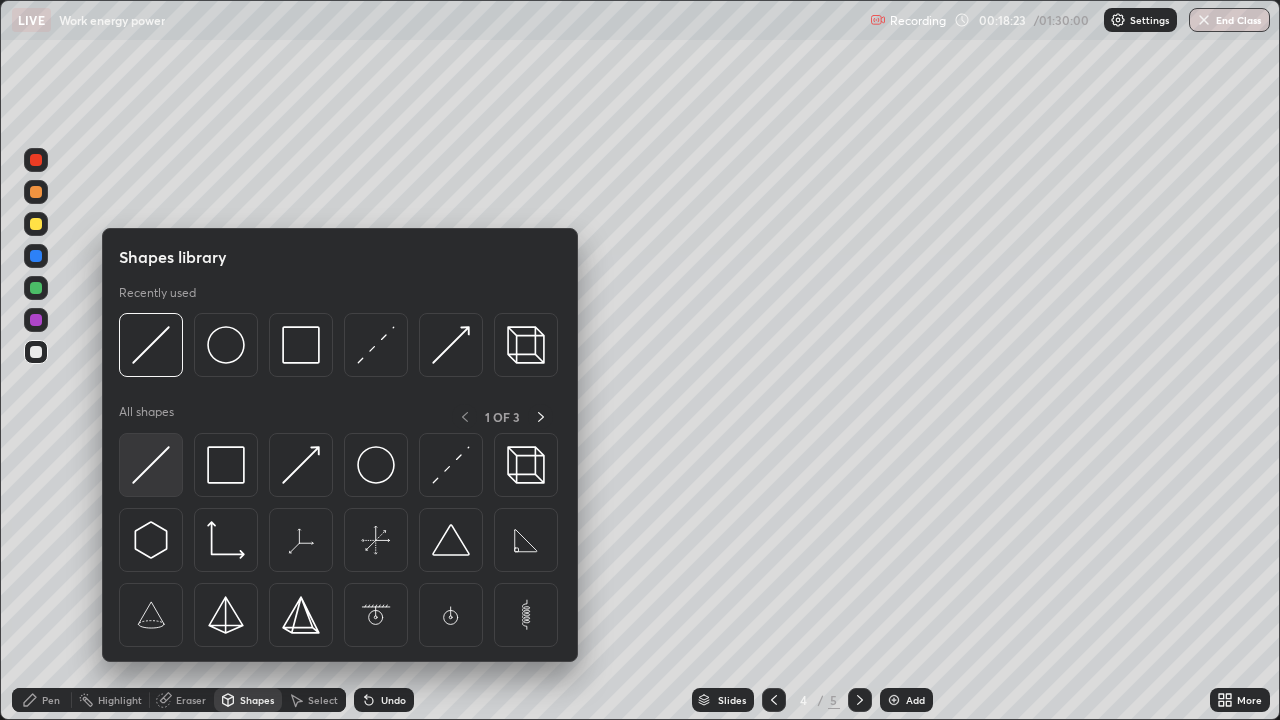 click at bounding box center [151, 465] 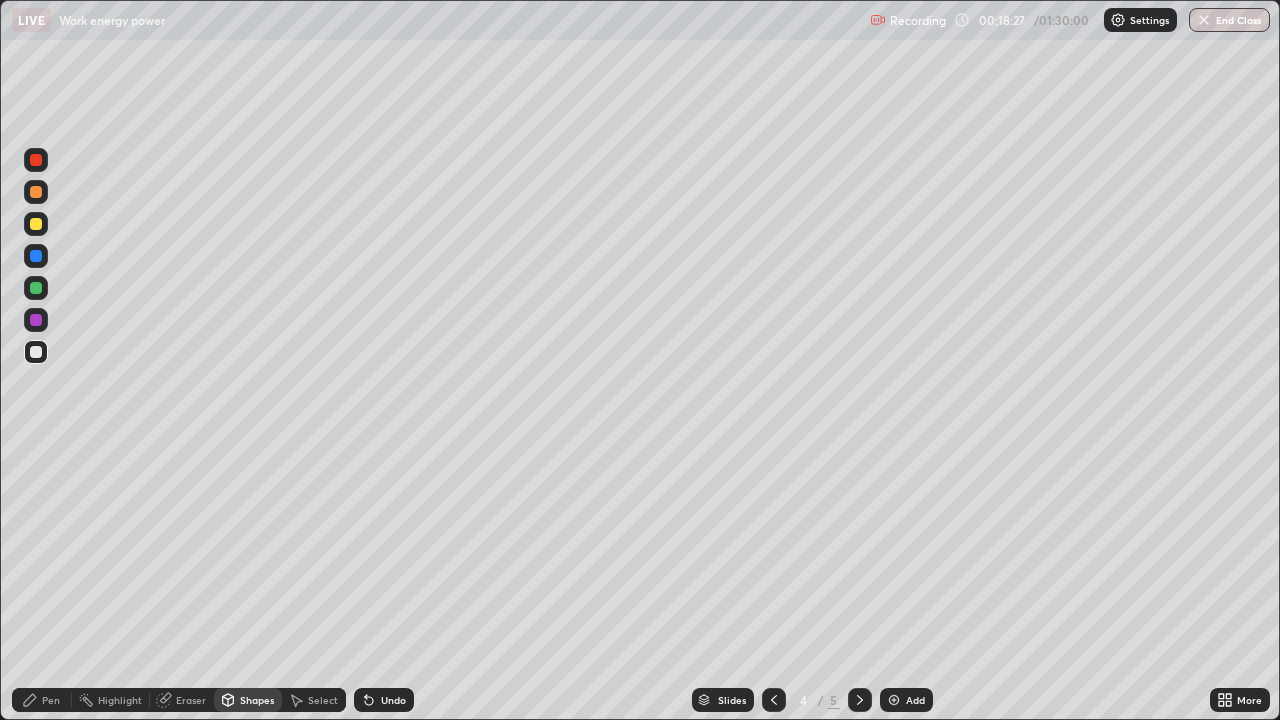 click on "Shapes" at bounding box center [248, 700] 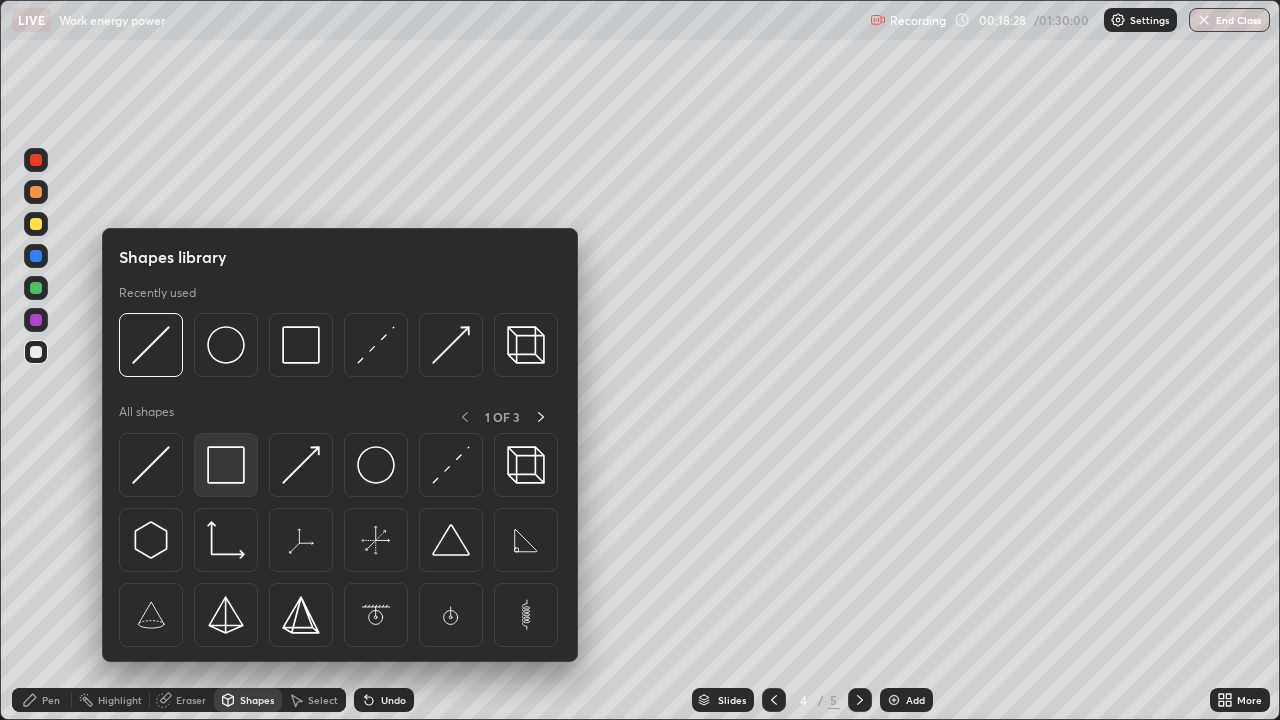 click at bounding box center (226, 465) 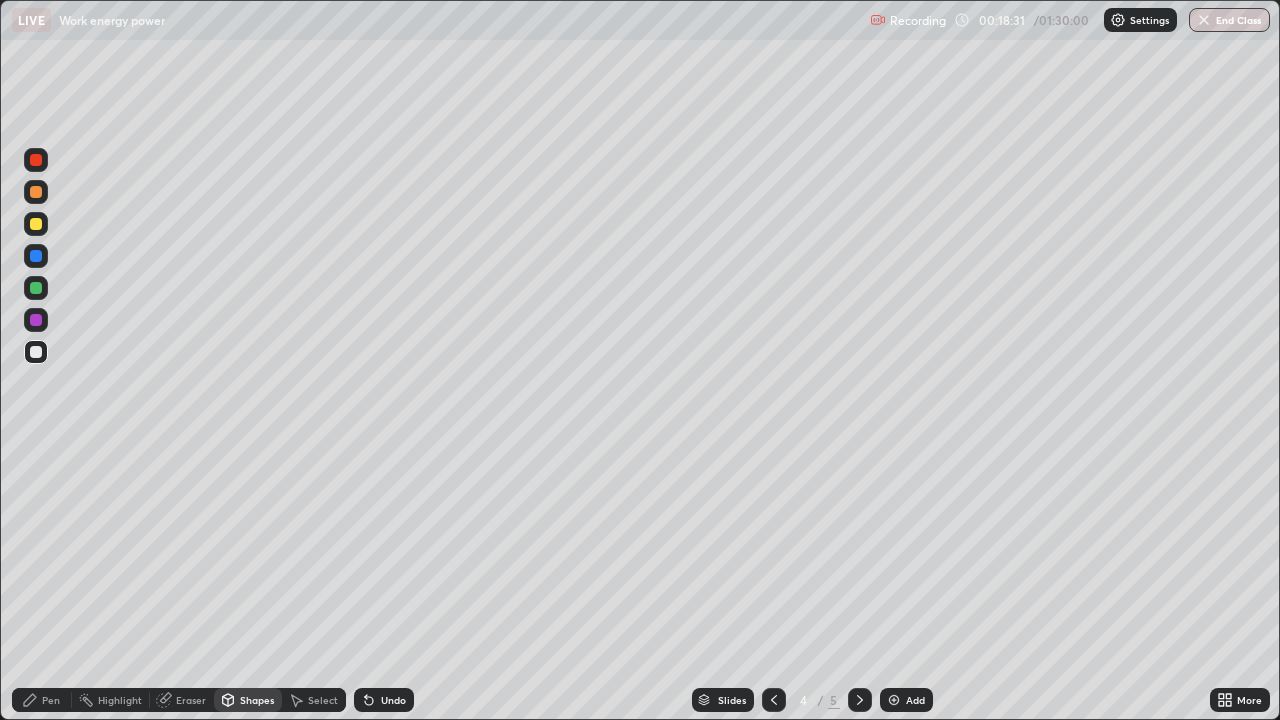 click on "Pen" at bounding box center [42, 700] 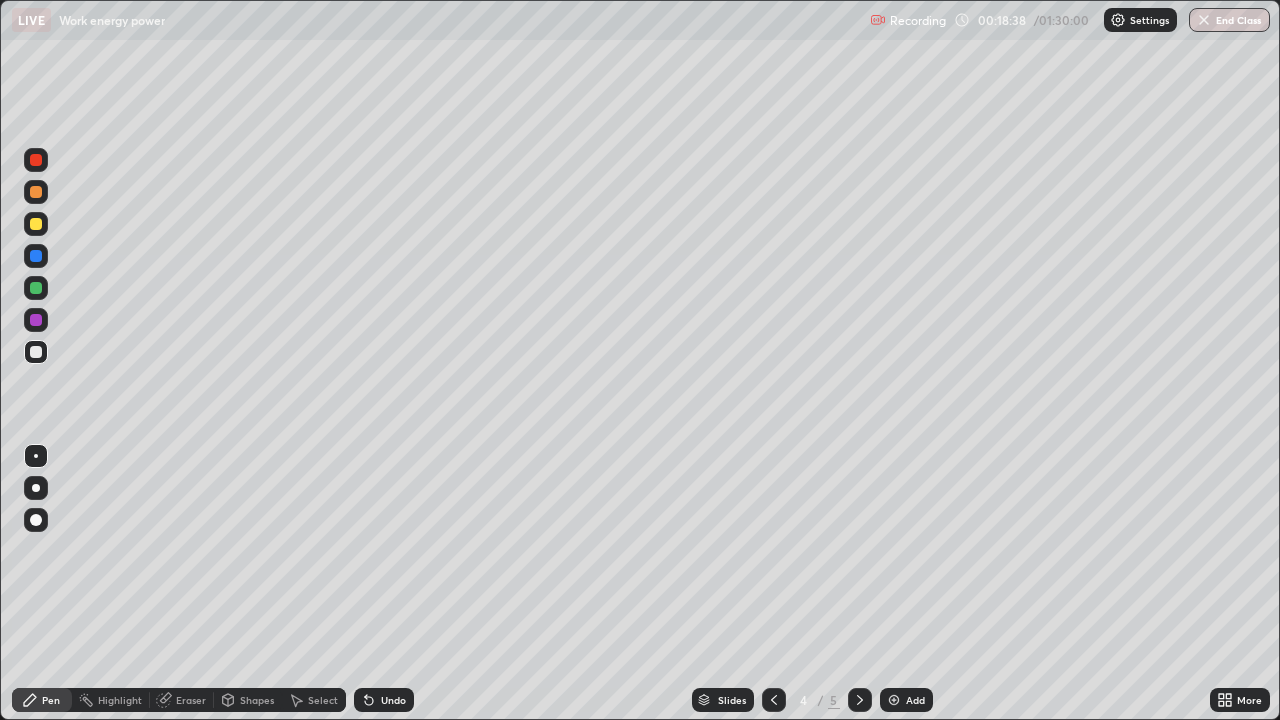click on "Undo" at bounding box center (393, 700) 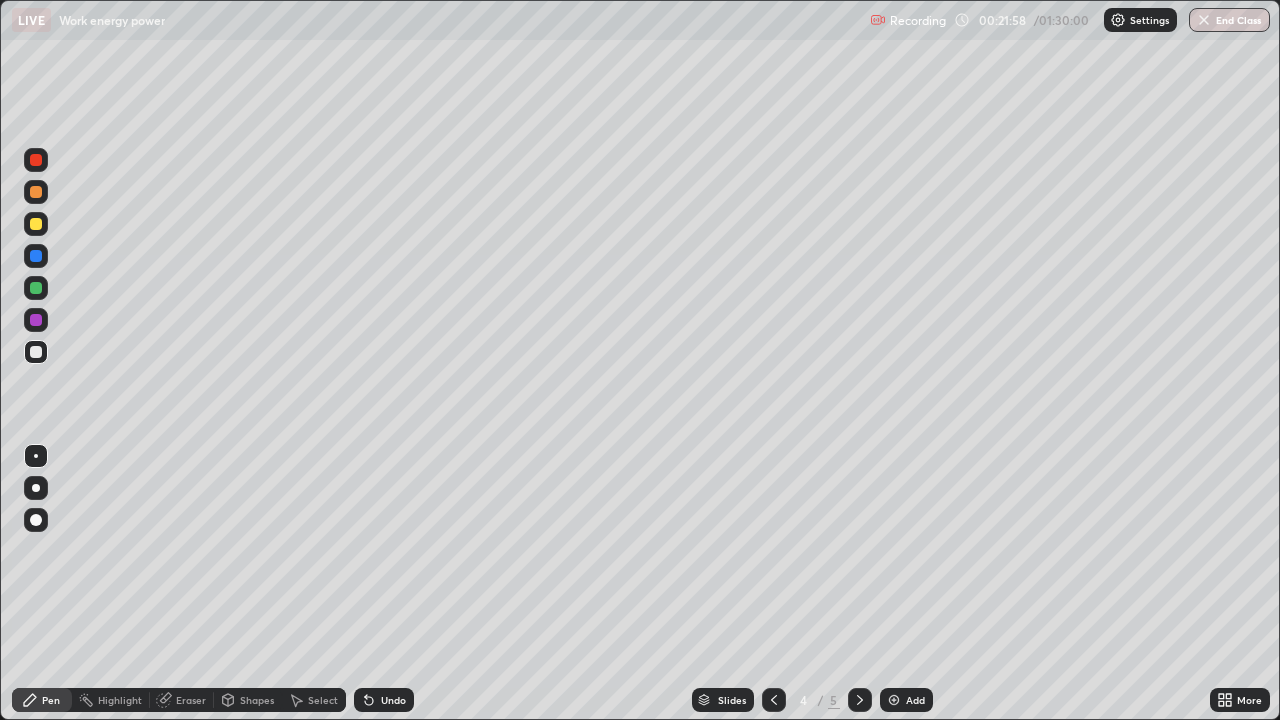 click on "Shapes" at bounding box center (257, 700) 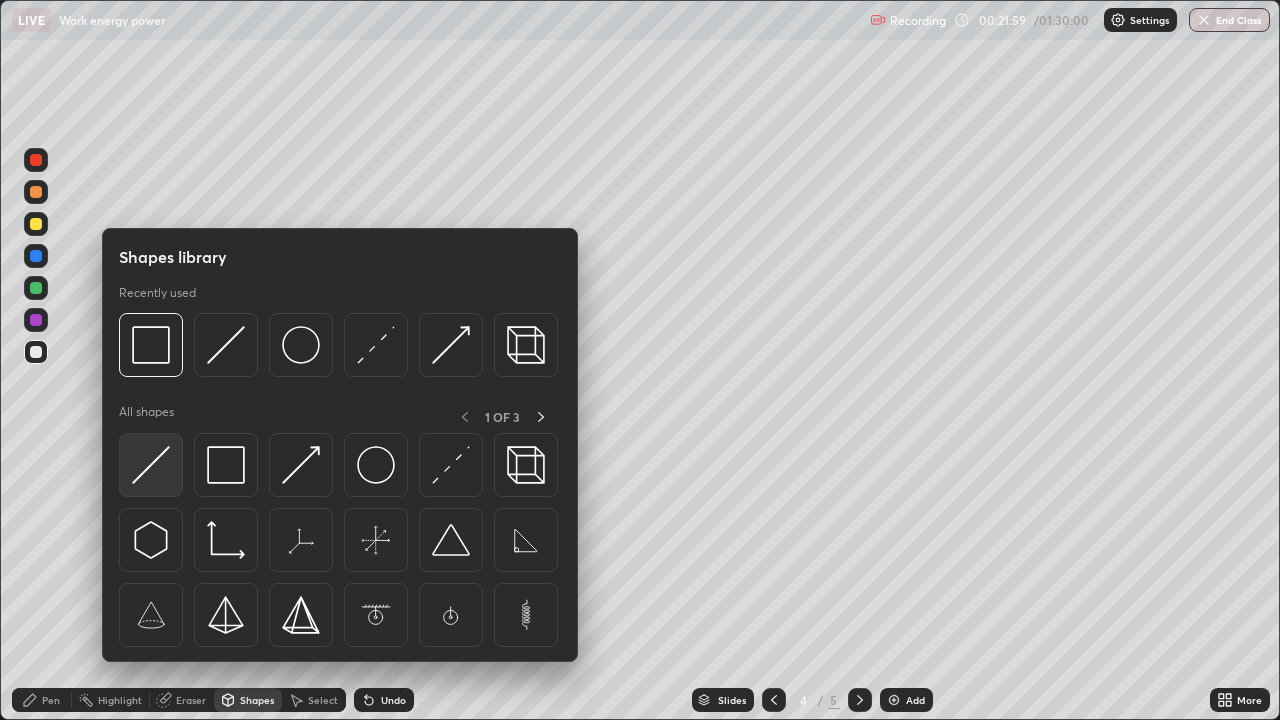 click at bounding box center [151, 465] 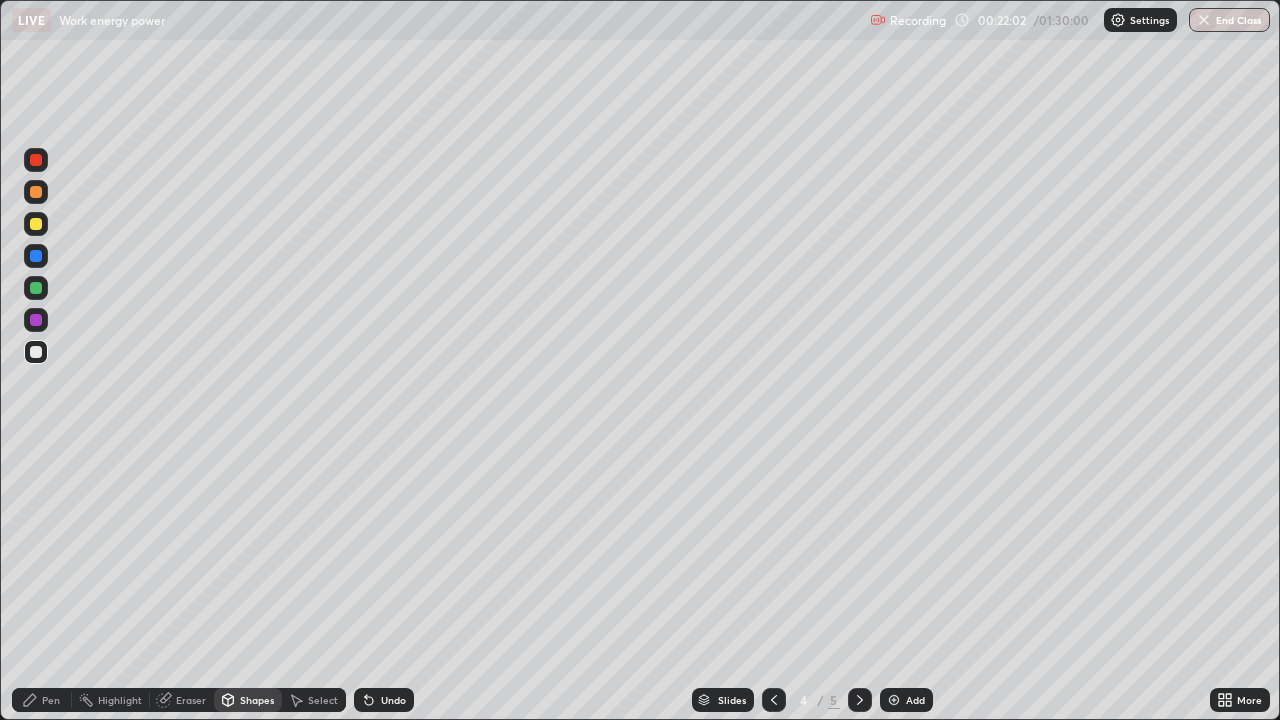 click on "Undo" at bounding box center (393, 700) 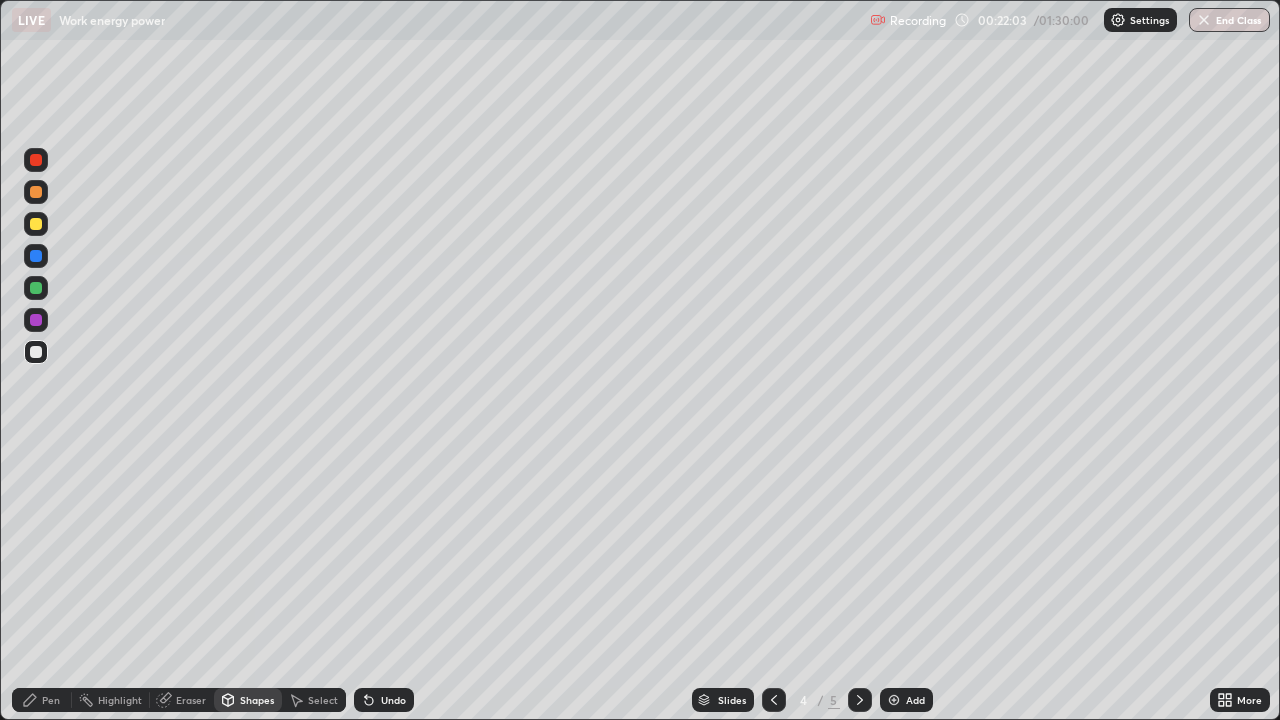 click 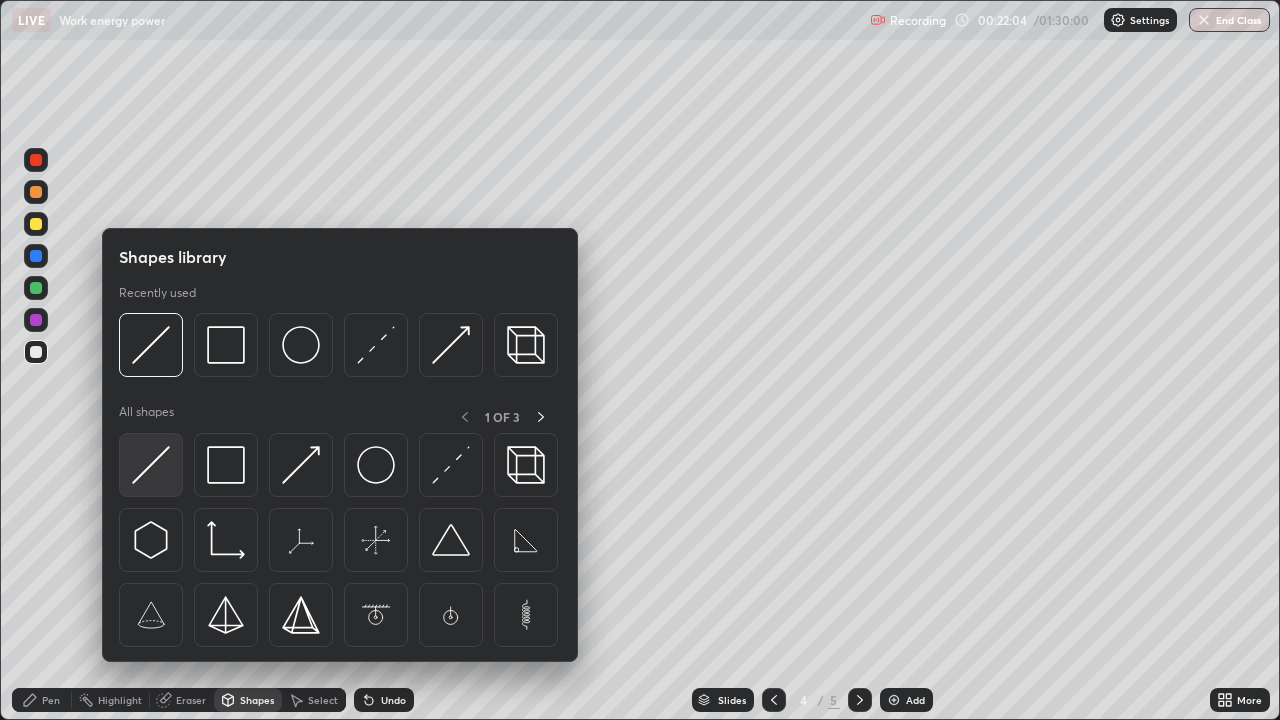 click at bounding box center (151, 465) 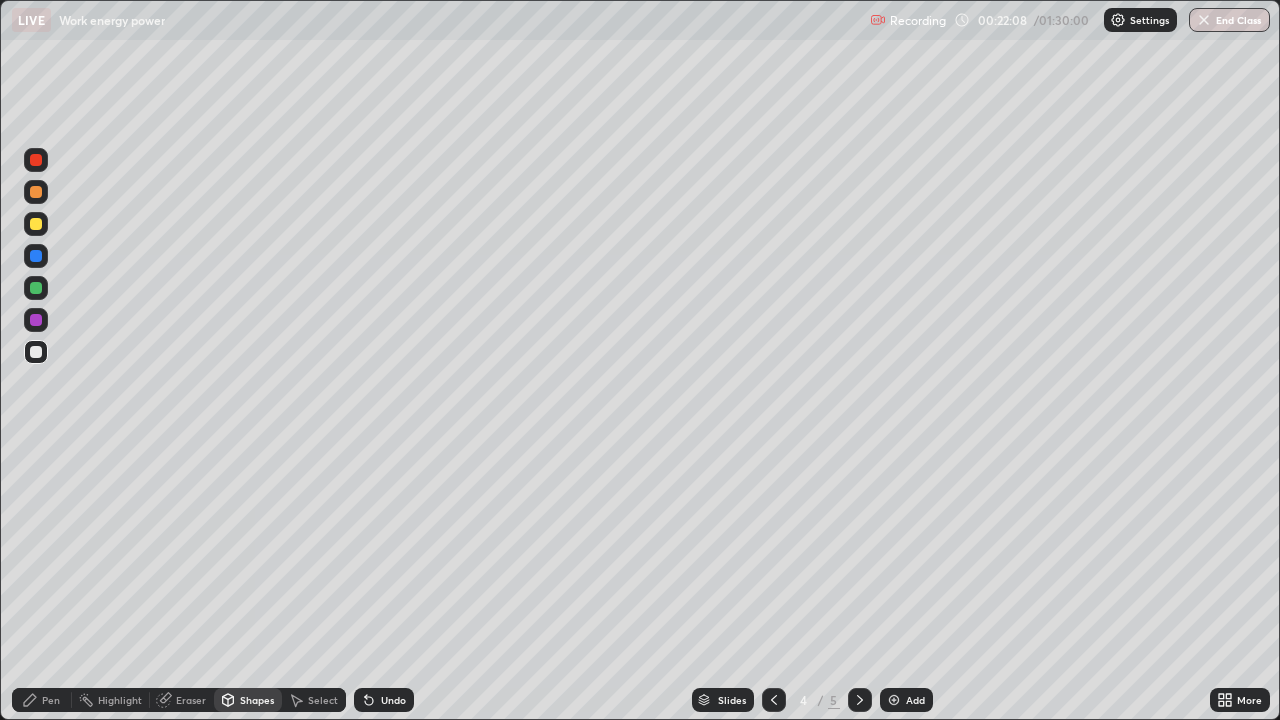 click on "Pen" at bounding box center (42, 700) 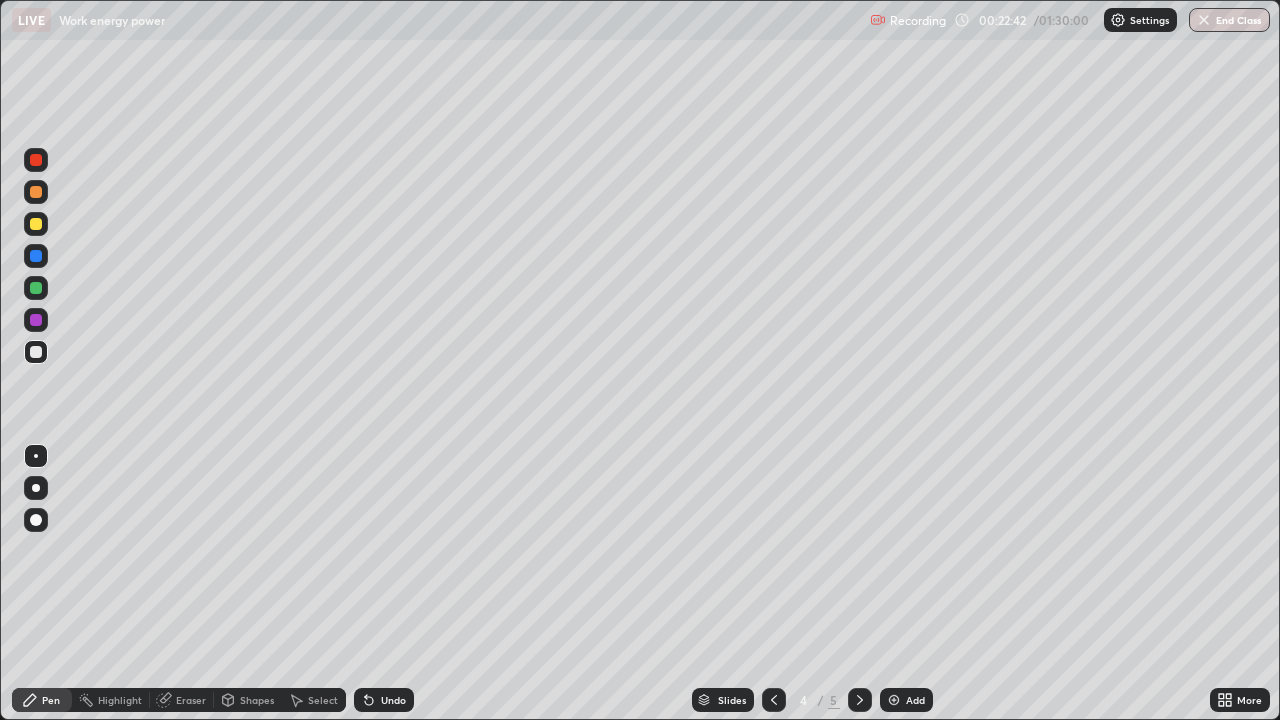 click at bounding box center [36, 224] 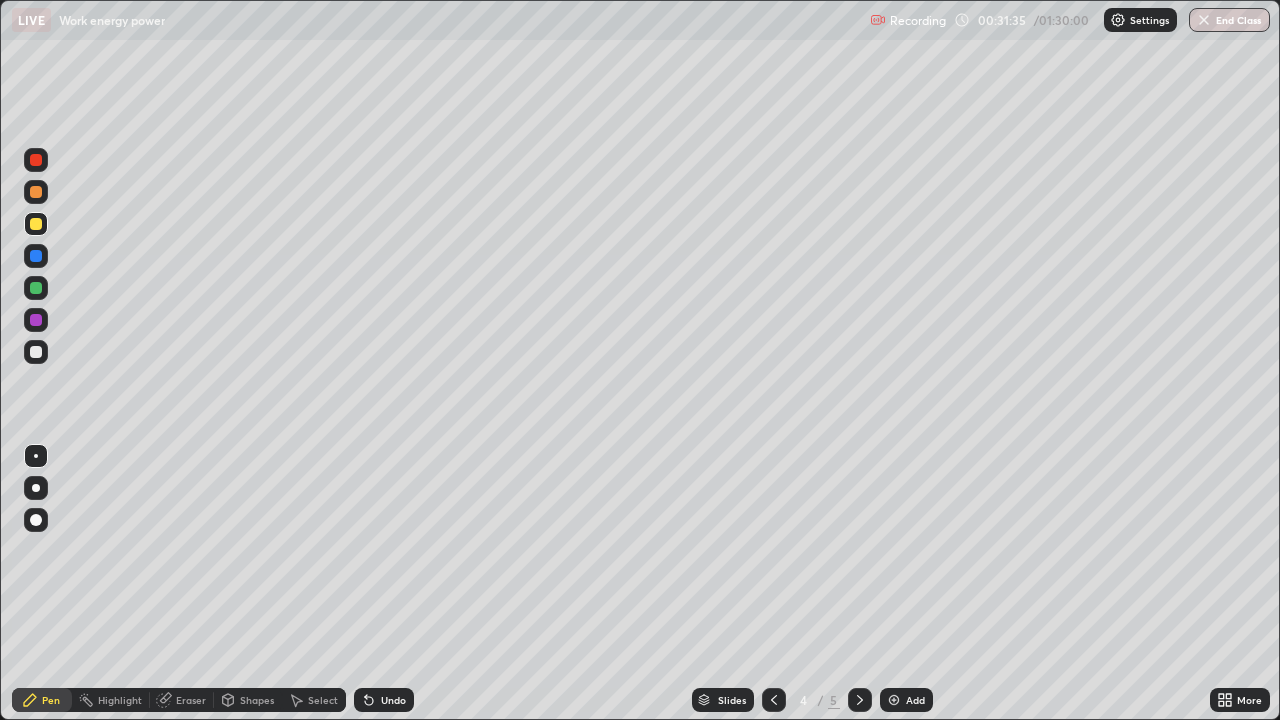 click on "Add" at bounding box center [906, 700] 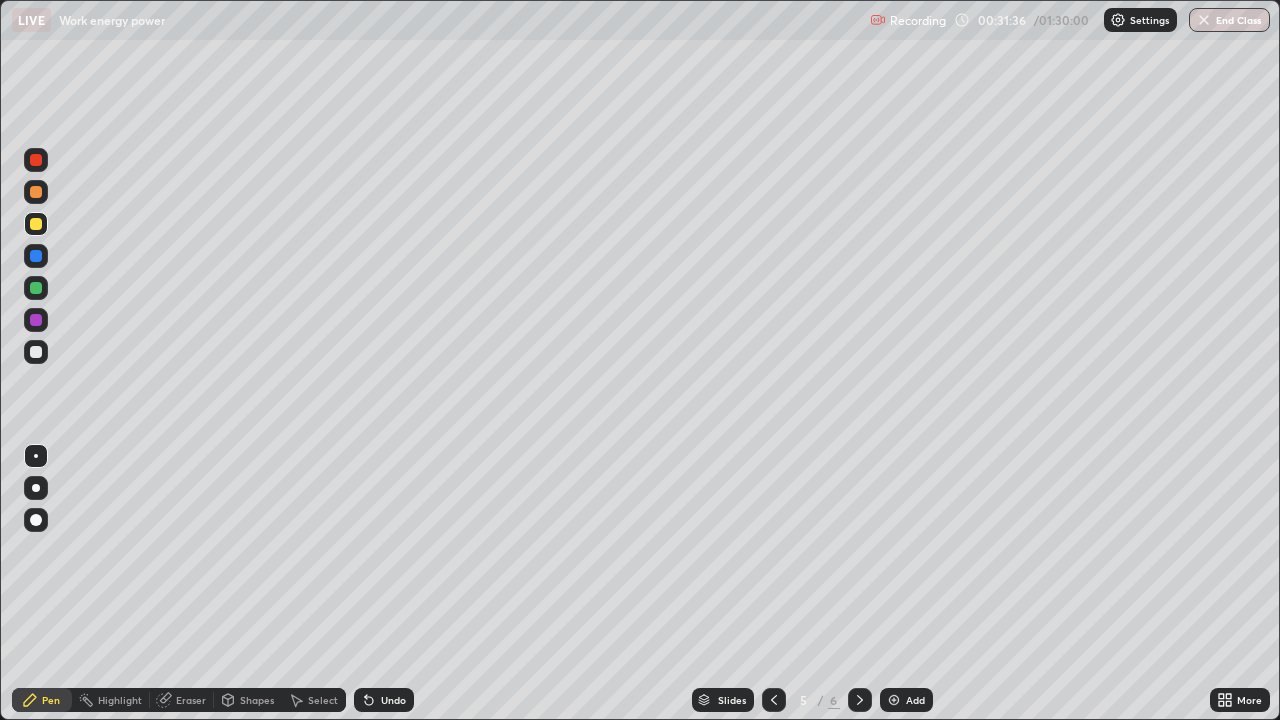 click on "Shapes" at bounding box center (257, 700) 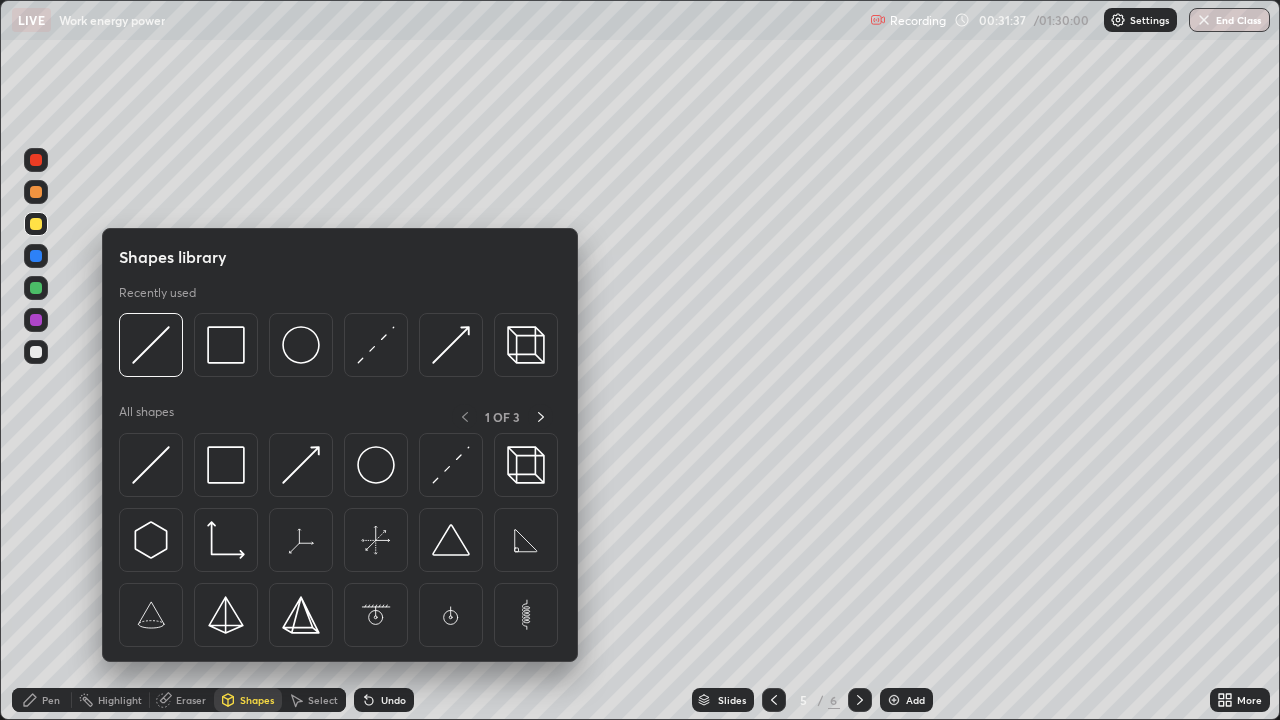 click at bounding box center [151, 465] 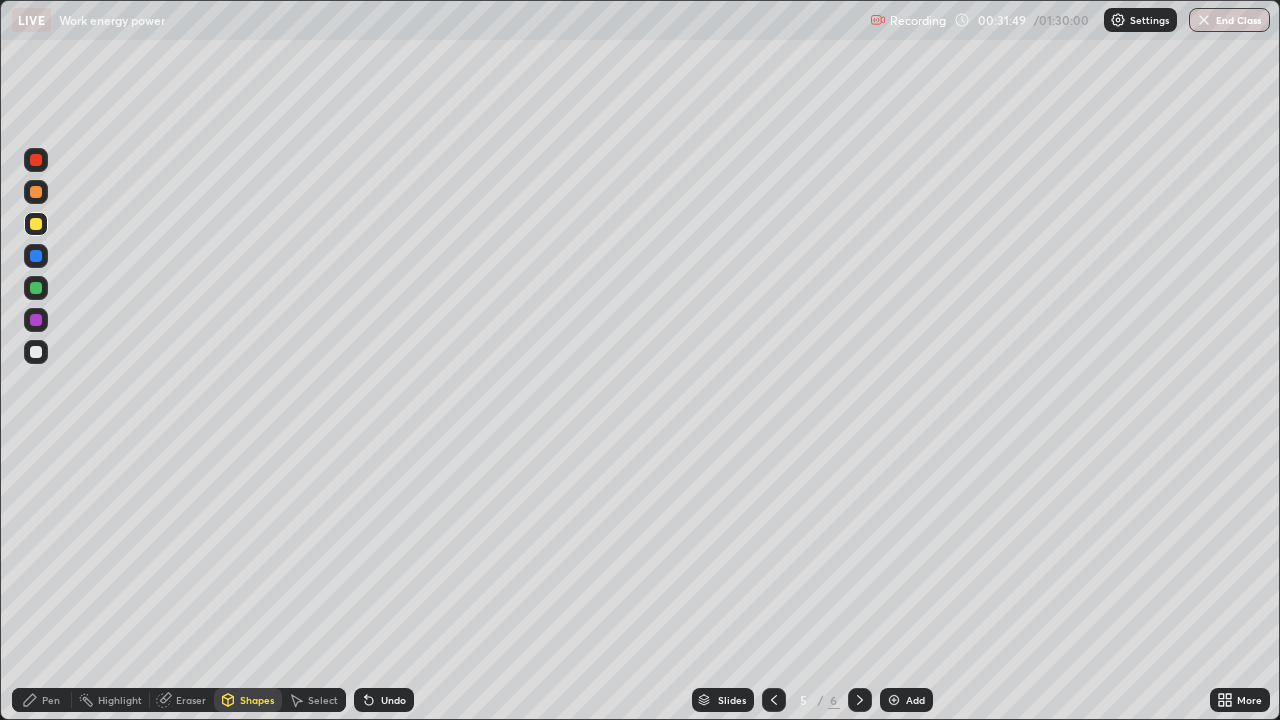 click on "Pen" at bounding box center [51, 700] 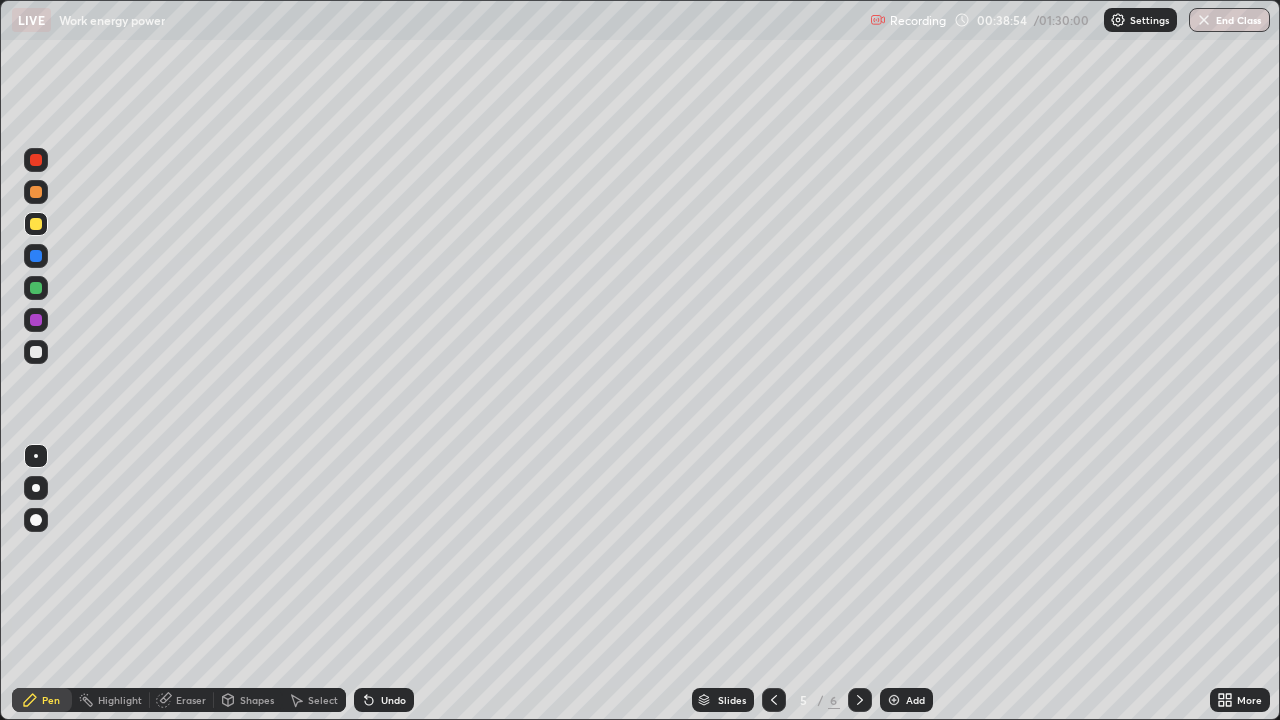 click on "Add" at bounding box center (906, 700) 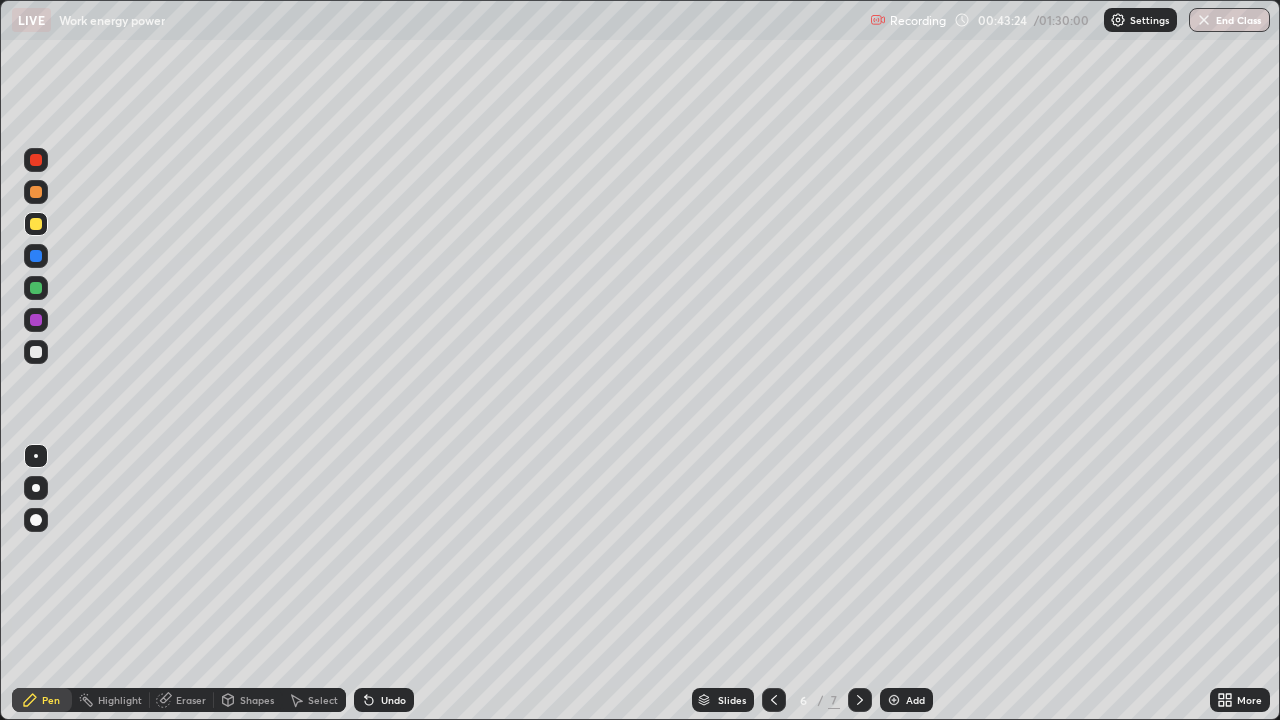 click at bounding box center (894, 700) 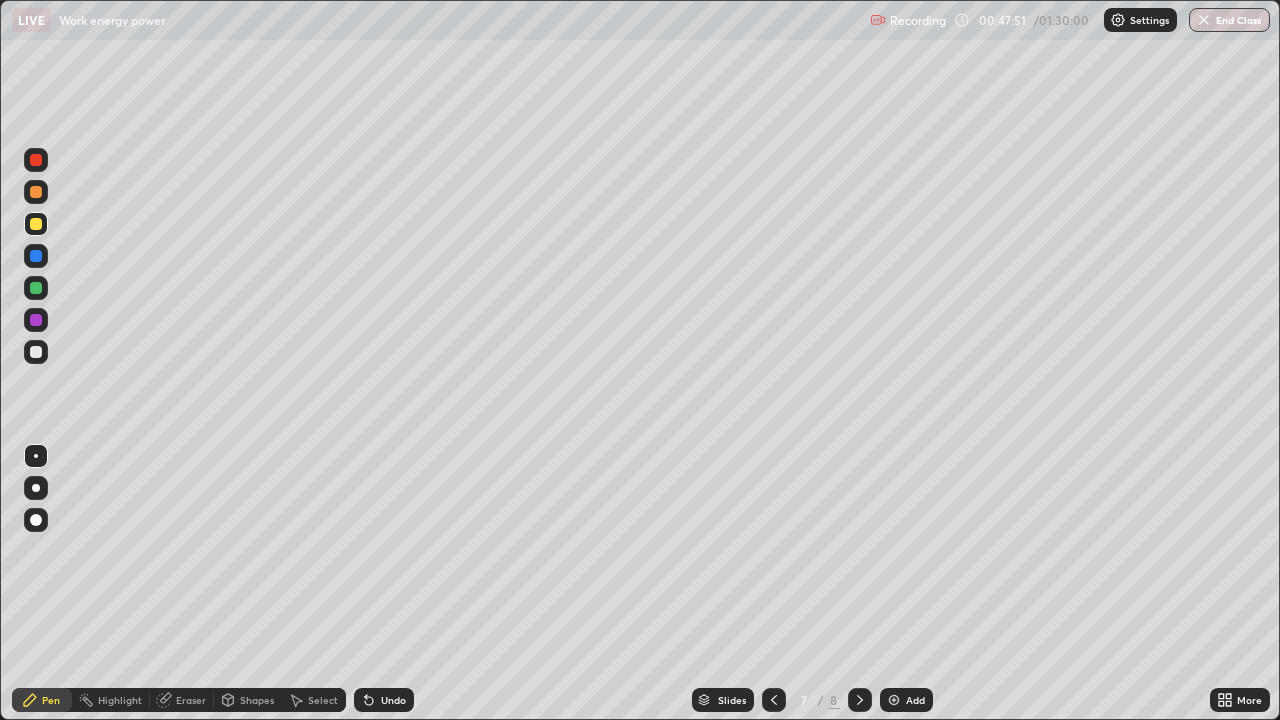 click at bounding box center (894, 700) 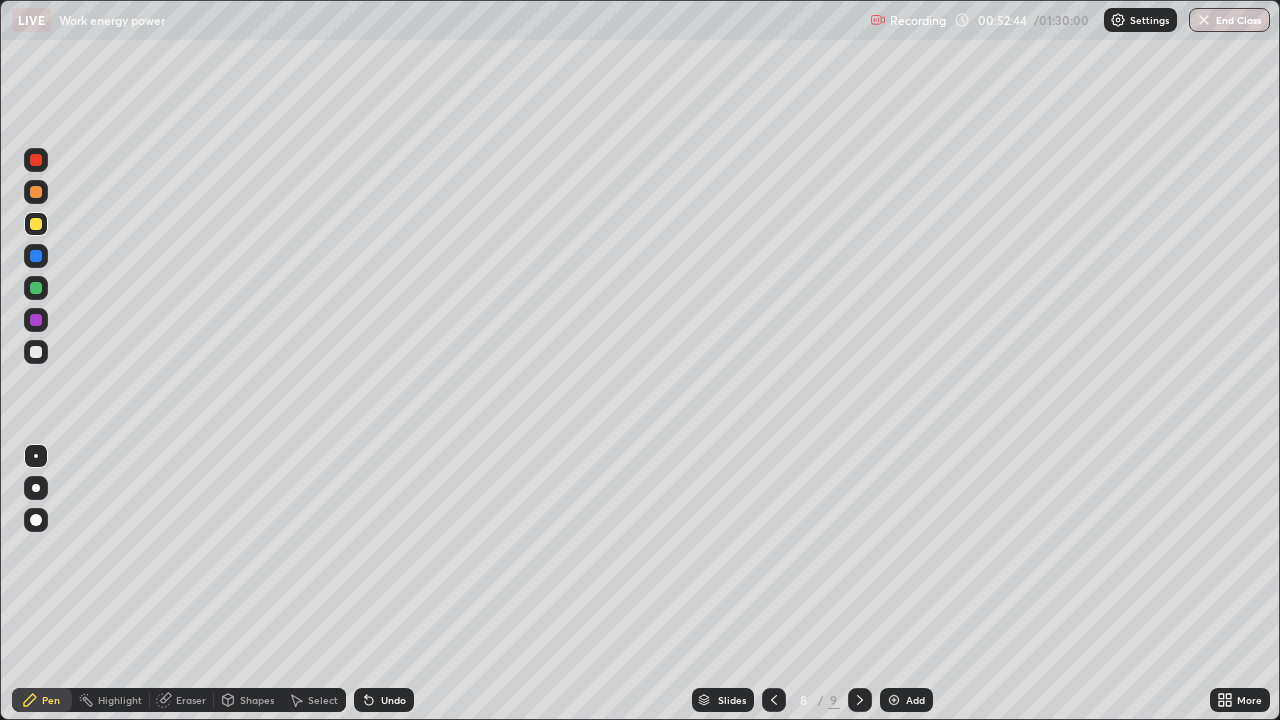 click on "Add" at bounding box center (915, 700) 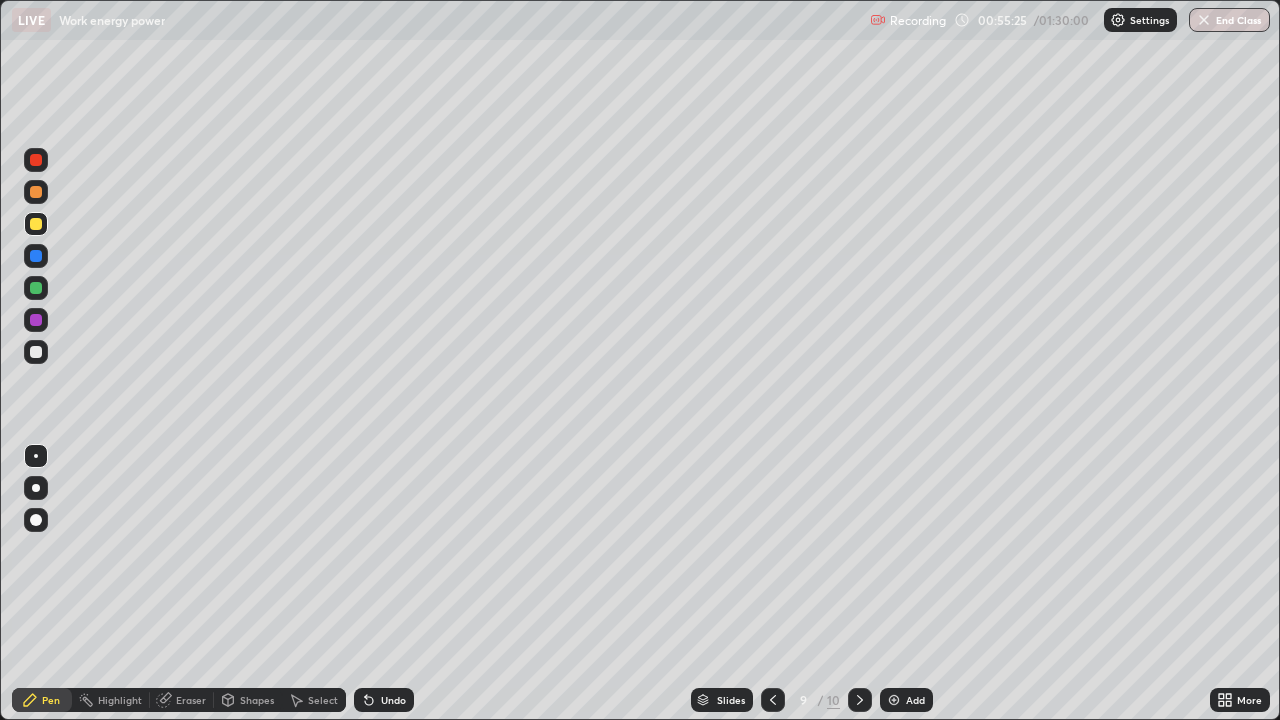 click on "Shapes" at bounding box center [257, 700] 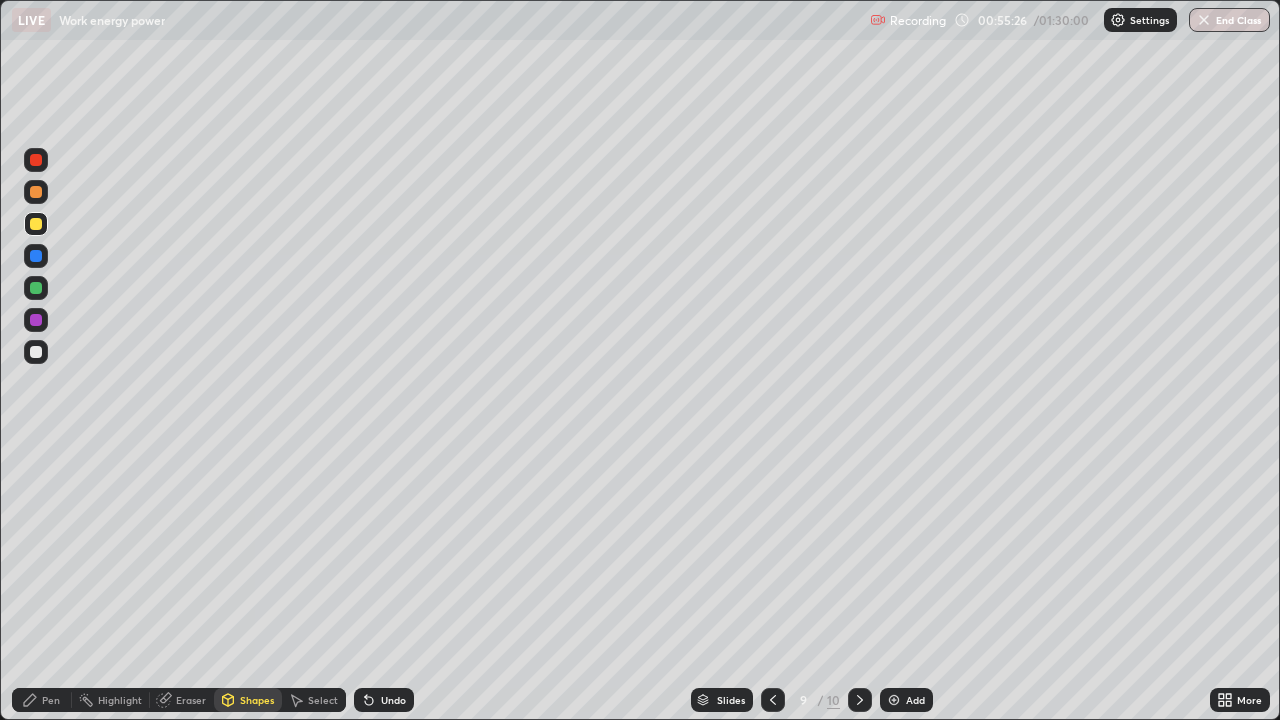 click on "Undo" at bounding box center [393, 700] 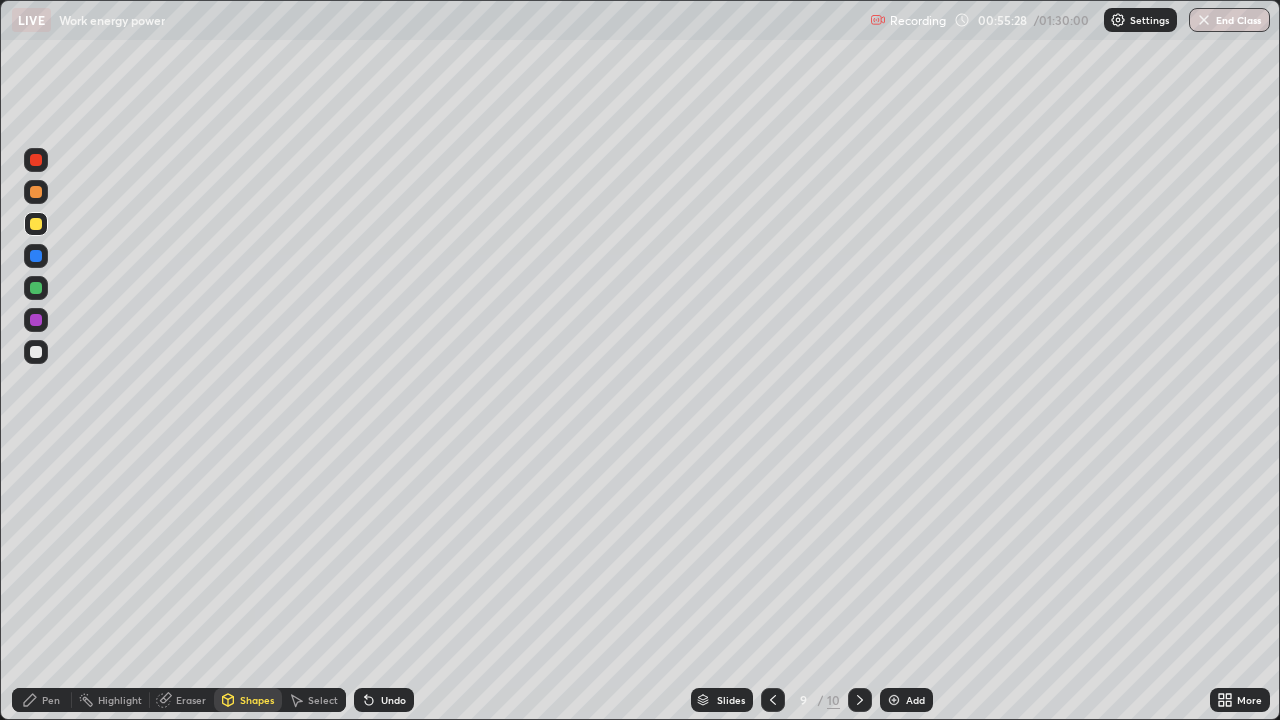 click on "Eraser" at bounding box center (191, 700) 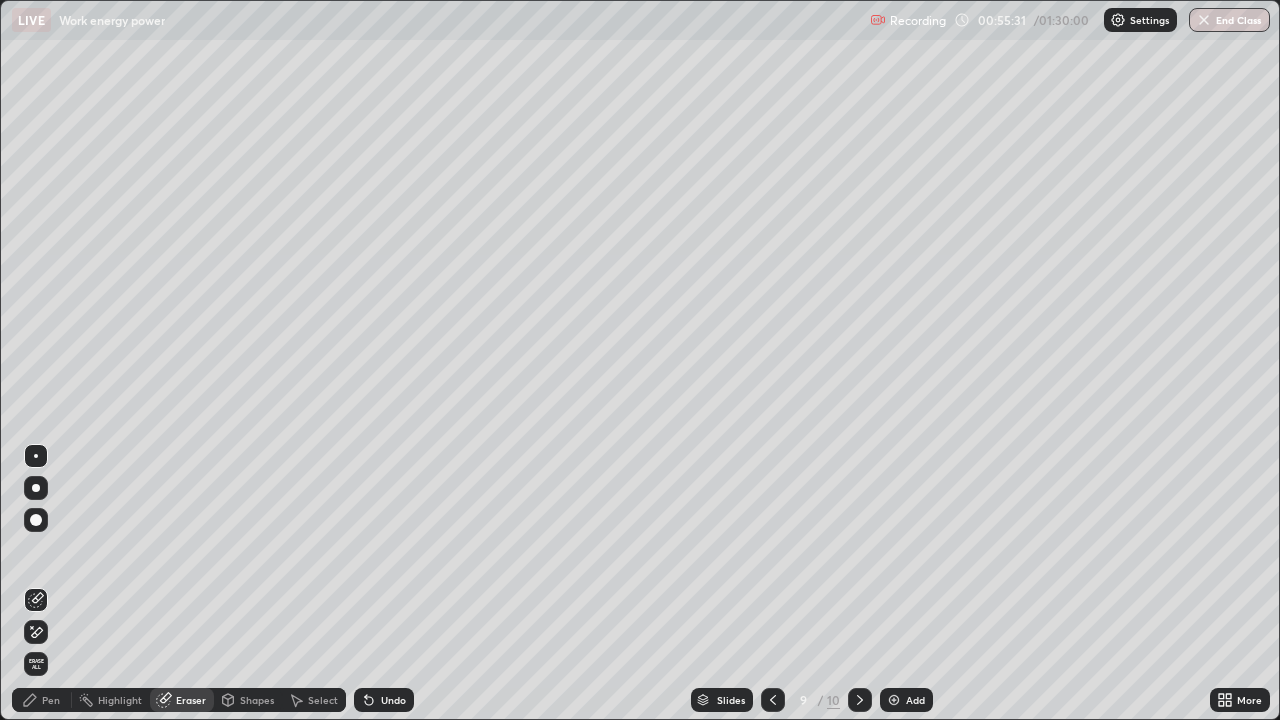 click on "Pen" at bounding box center [42, 700] 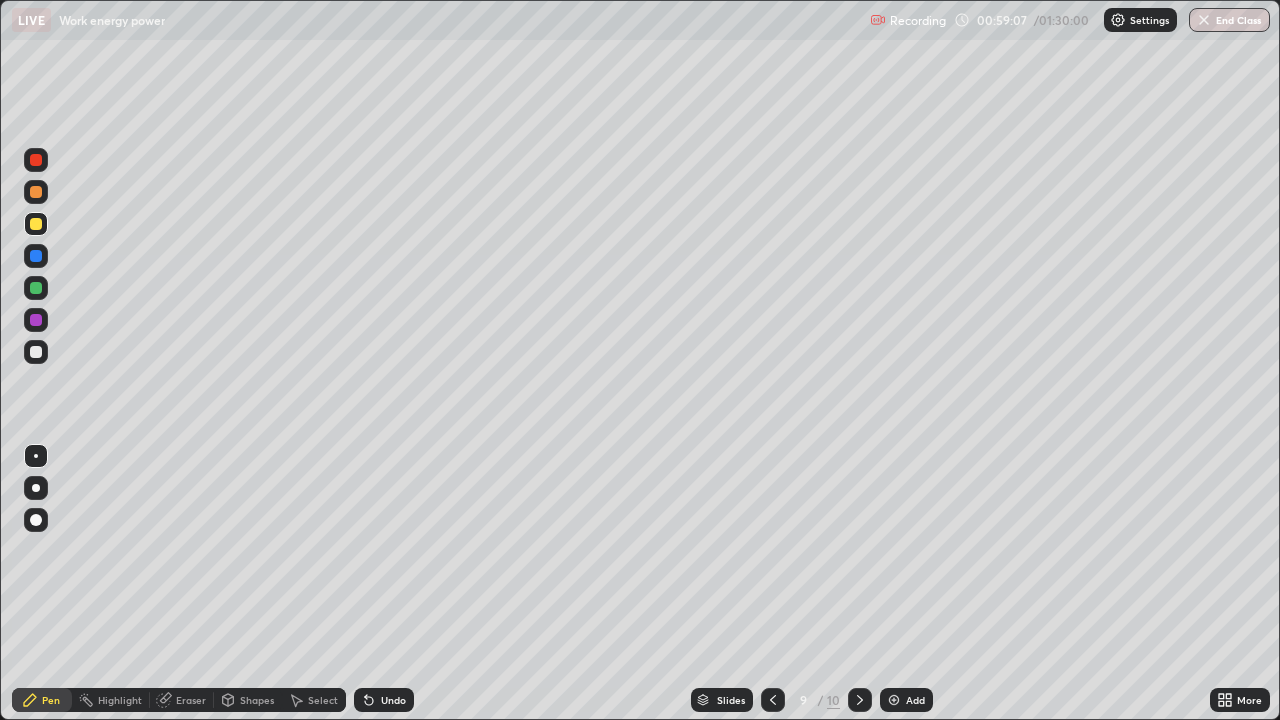 click on "Add" at bounding box center [906, 700] 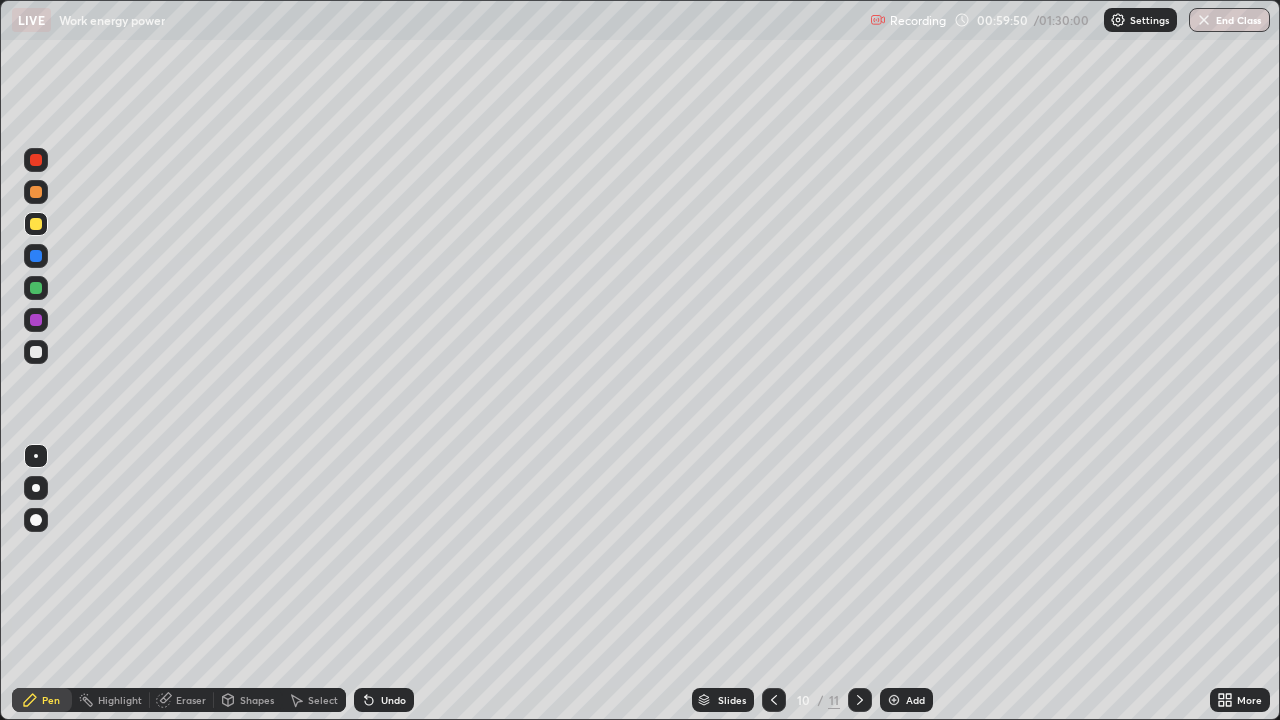 click on "Undo" at bounding box center [384, 700] 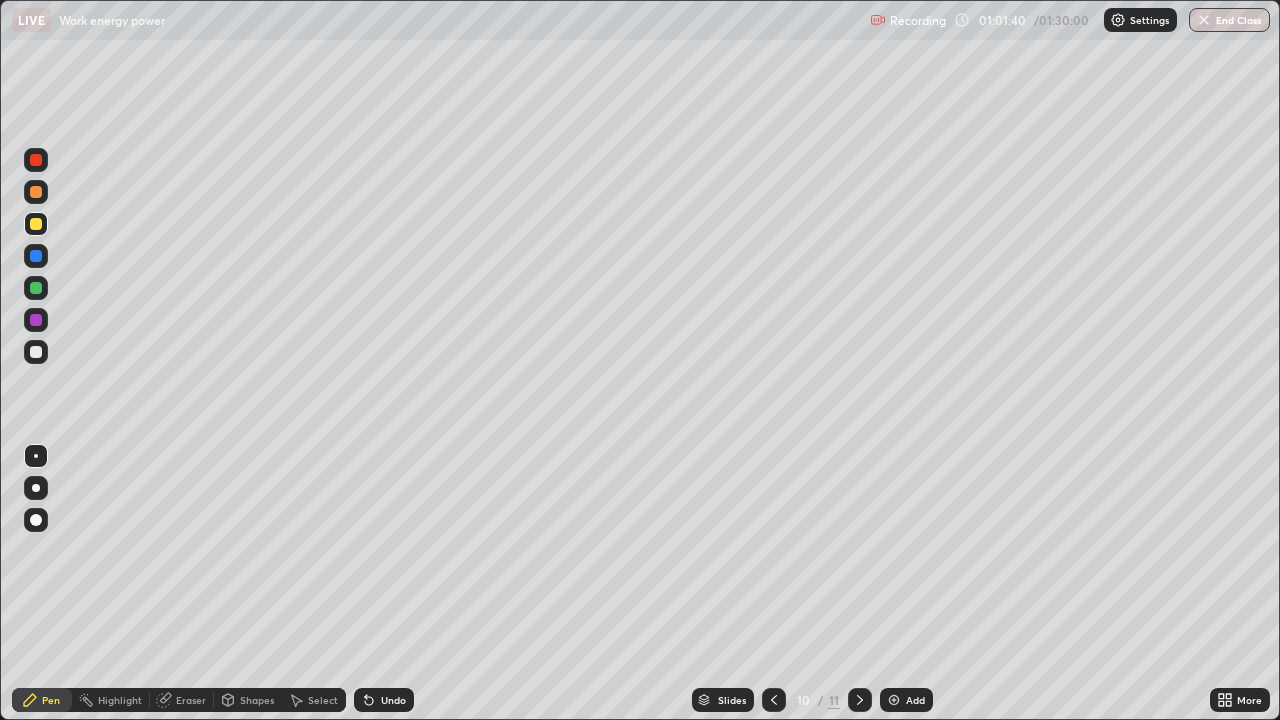click on "Undo" at bounding box center [393, 700] 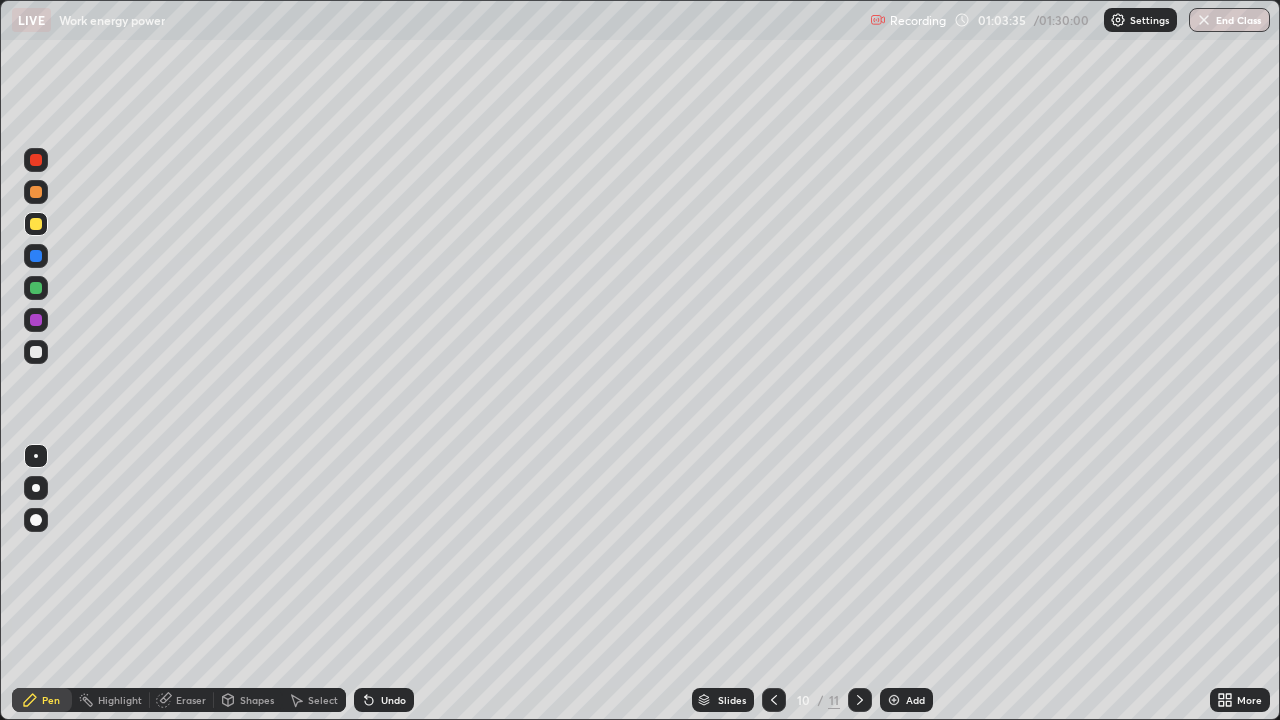 click on "Add" at bounding box center (906, 700) 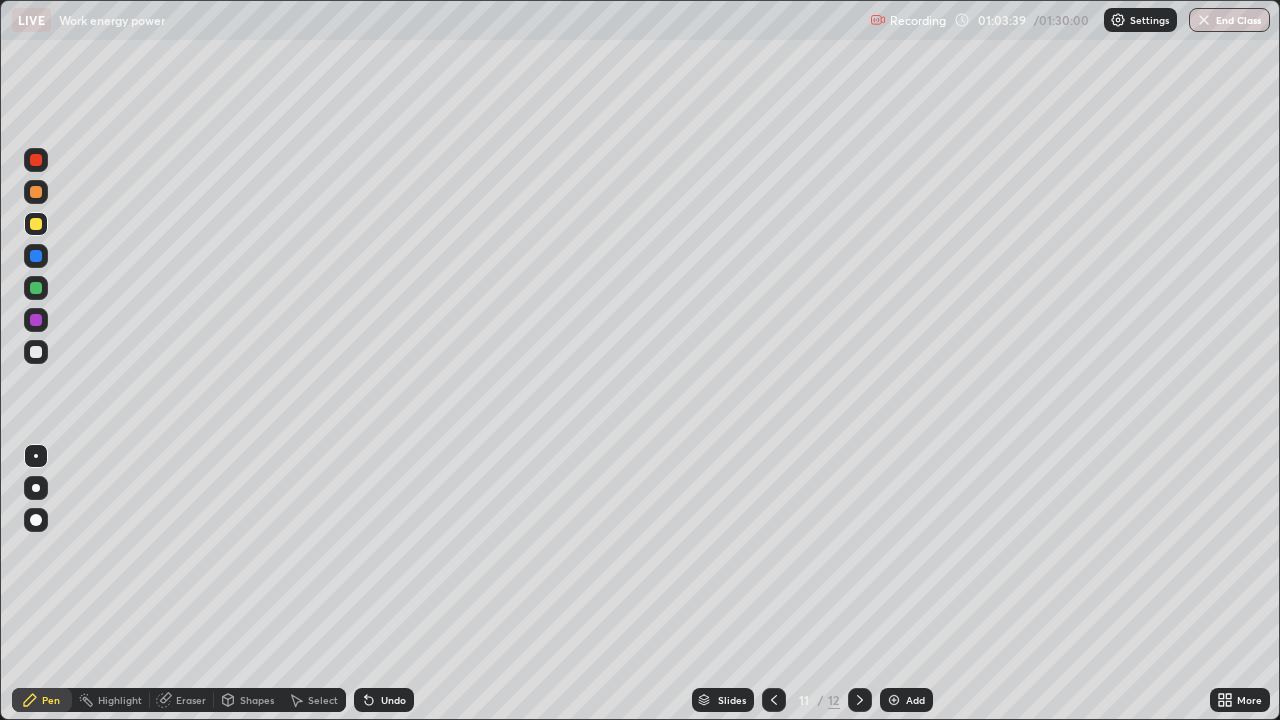click 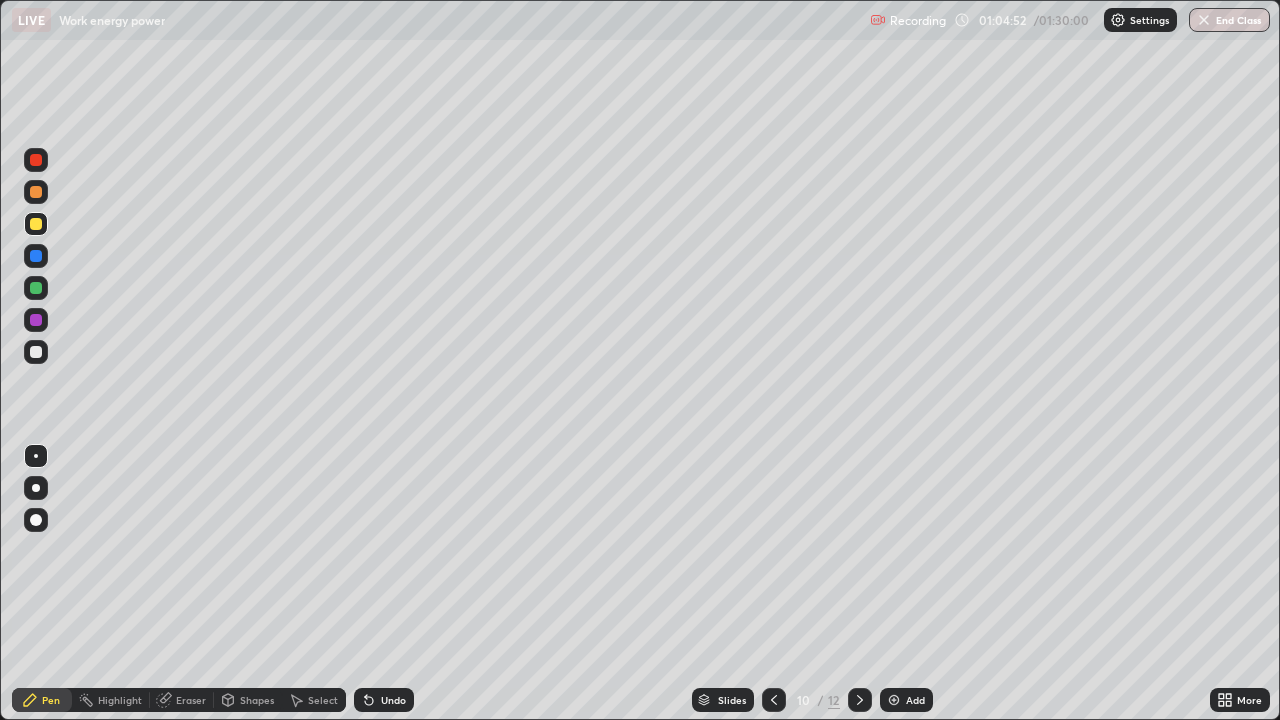 click at bounding box center [894, 700] 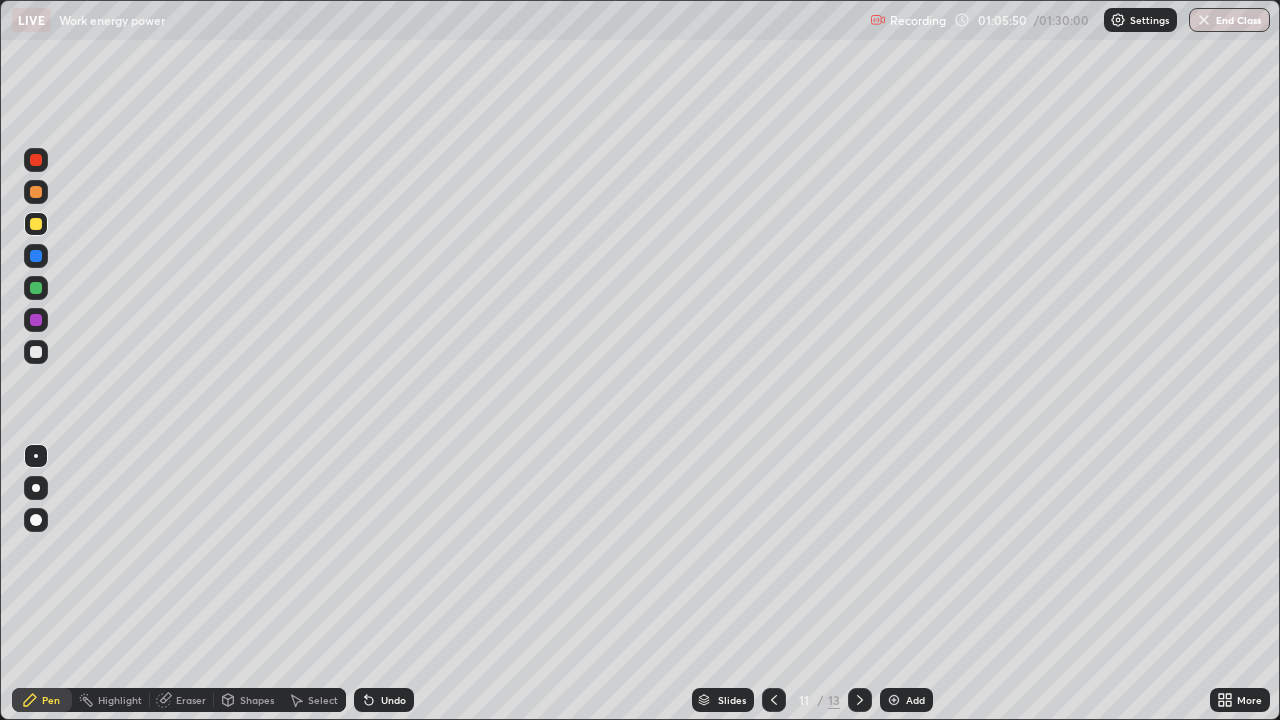 click 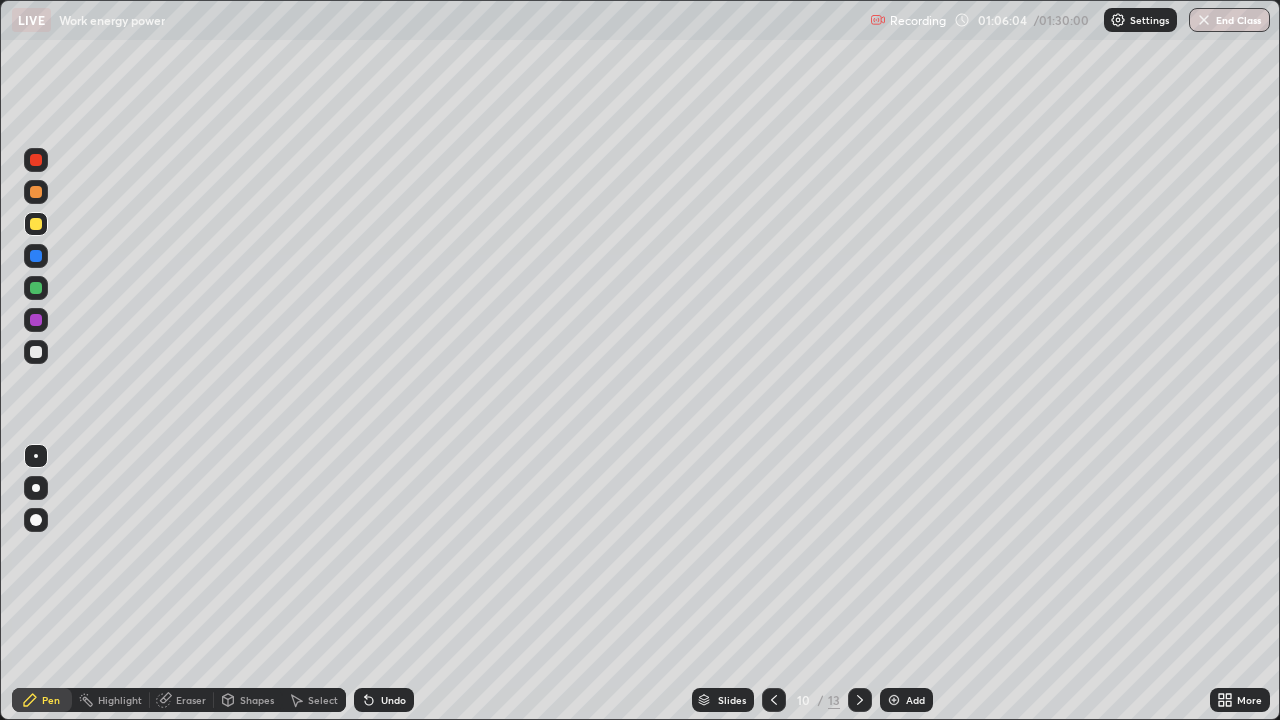 click at bounding box center (860, 700) 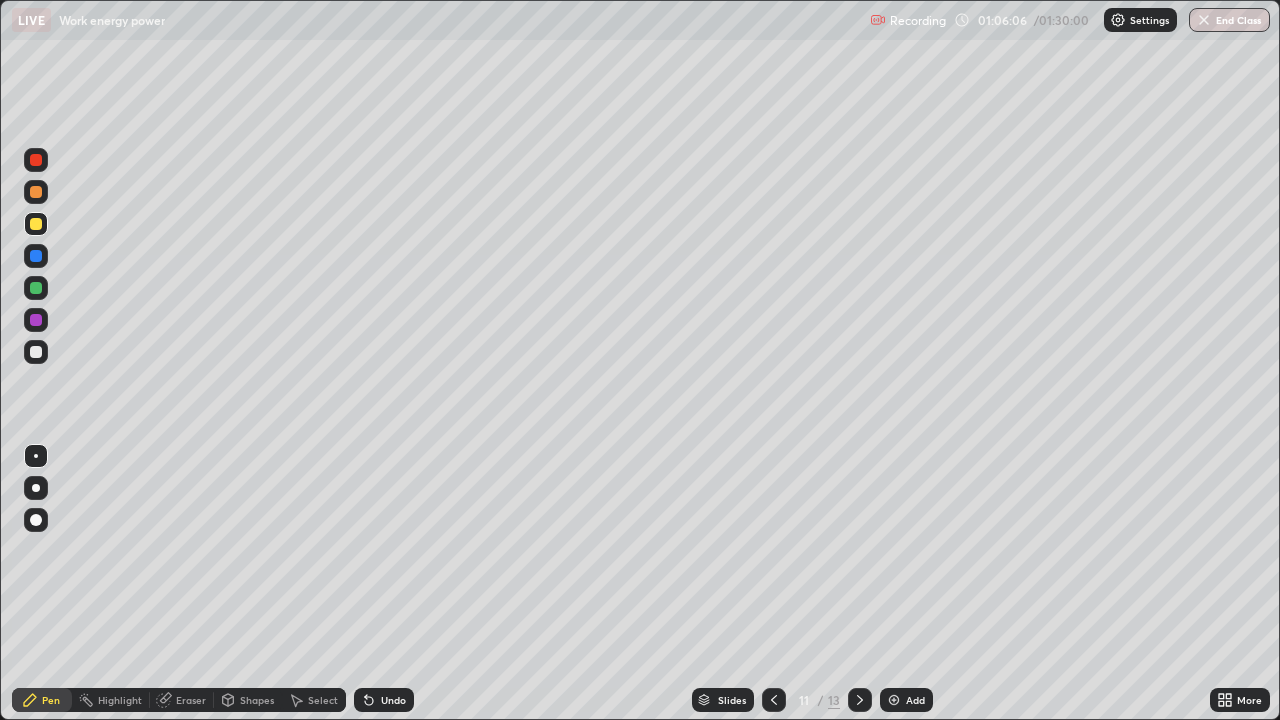 click at bounding box center (36, 352) 